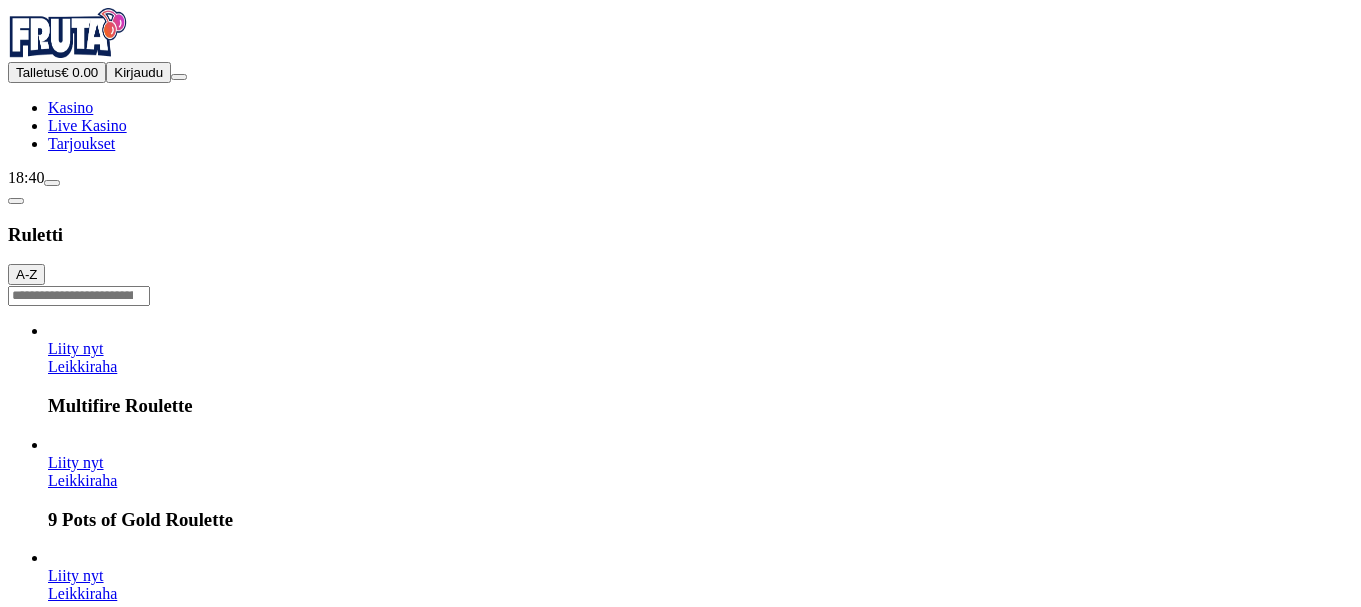 scroll, scrollTop: 0, scrollLeft: 0, axis: both 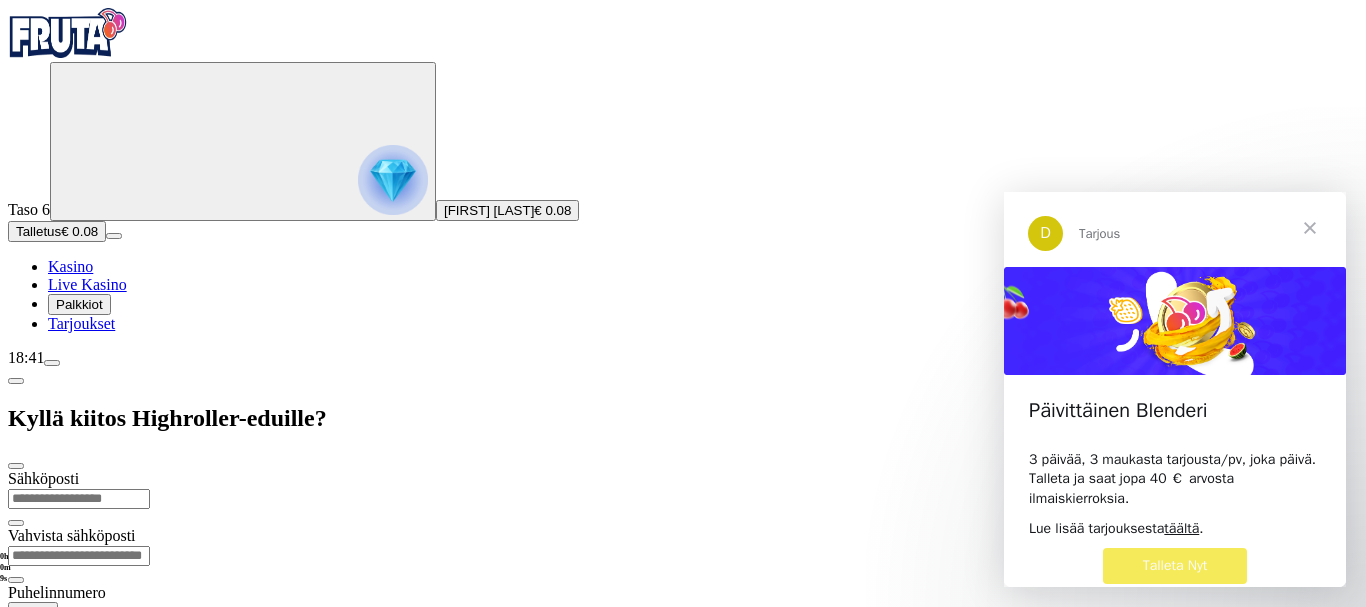 click on "**********" at bounding box center [683, 644] 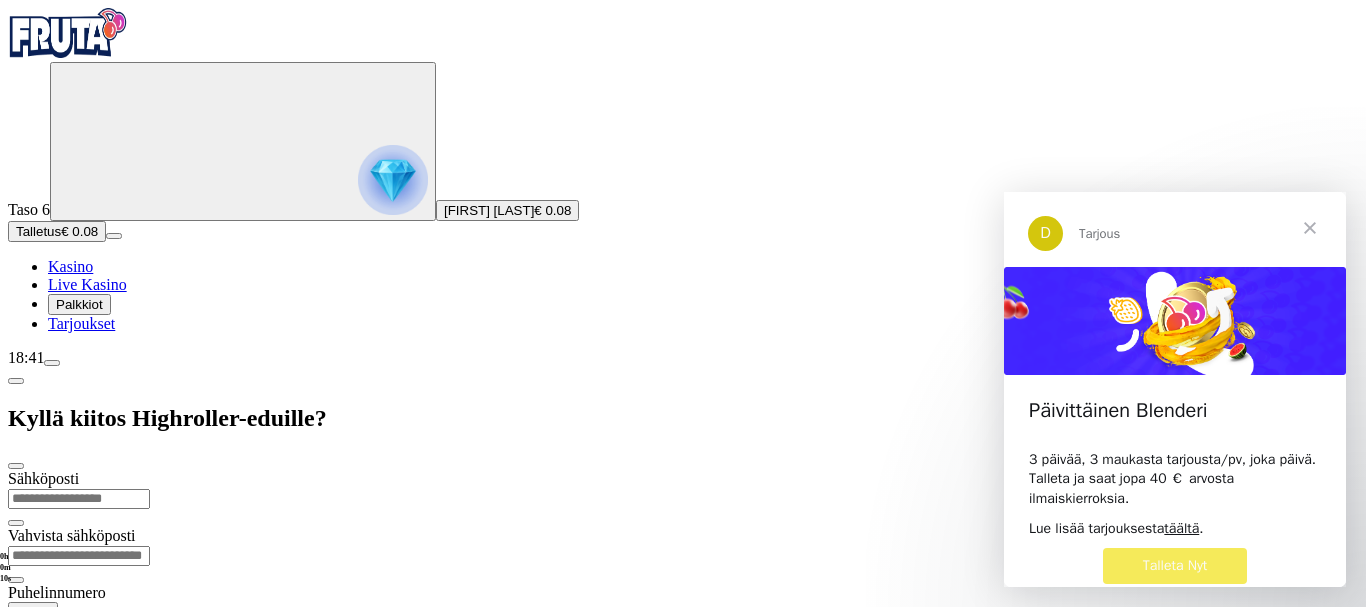click on "**********" at bounding box center (683, 644) 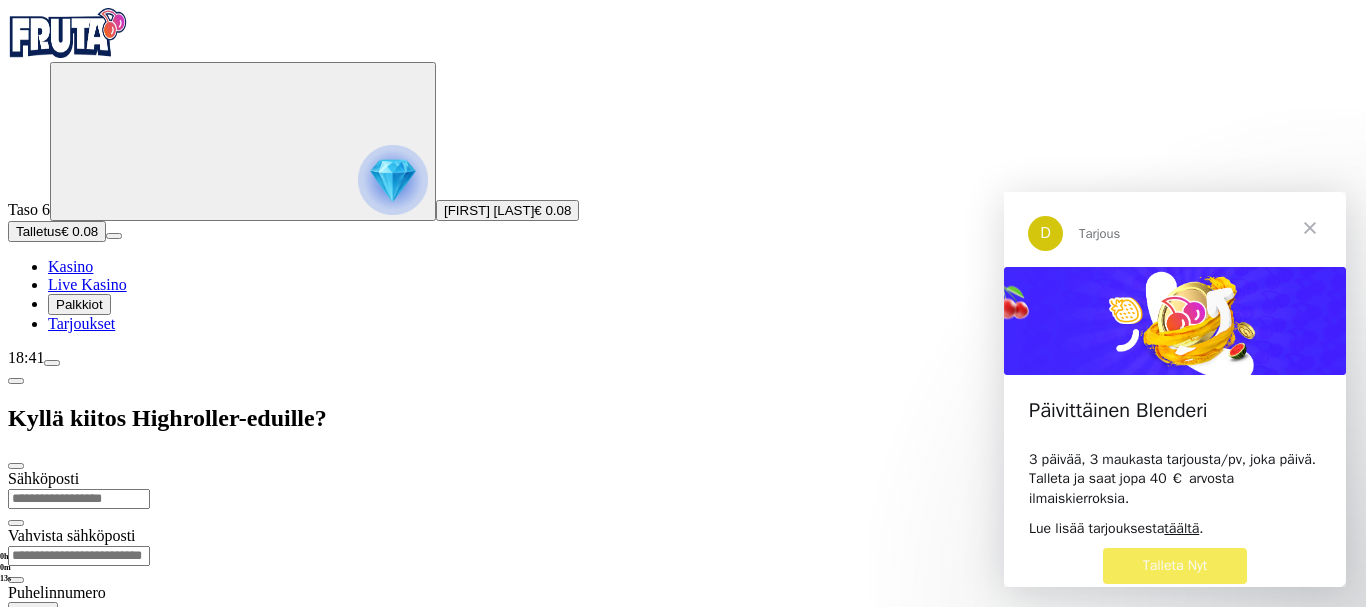 click at bounding box center (79, 499) 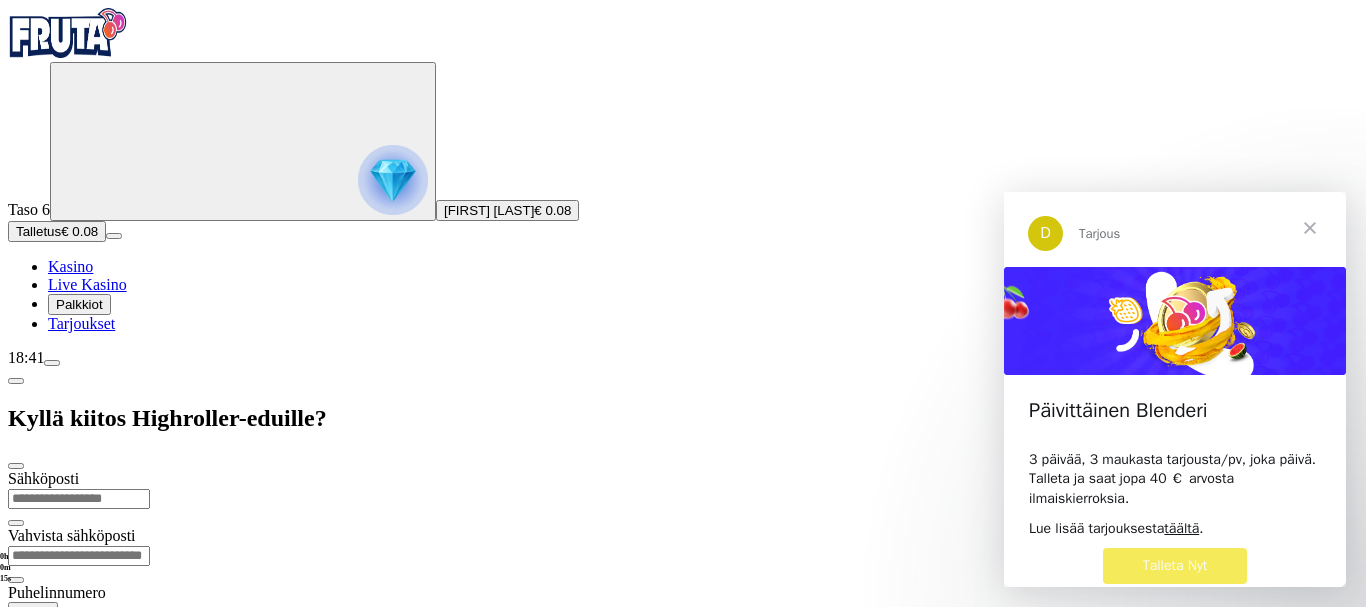type on "**********" 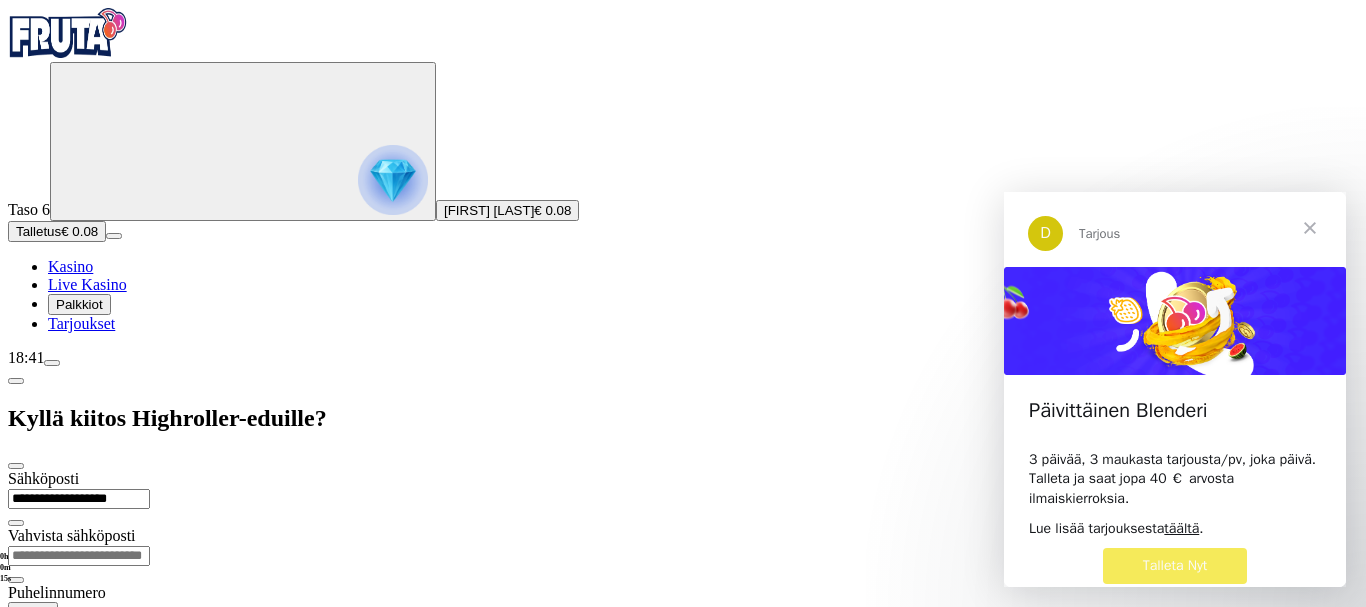 type on "**********" 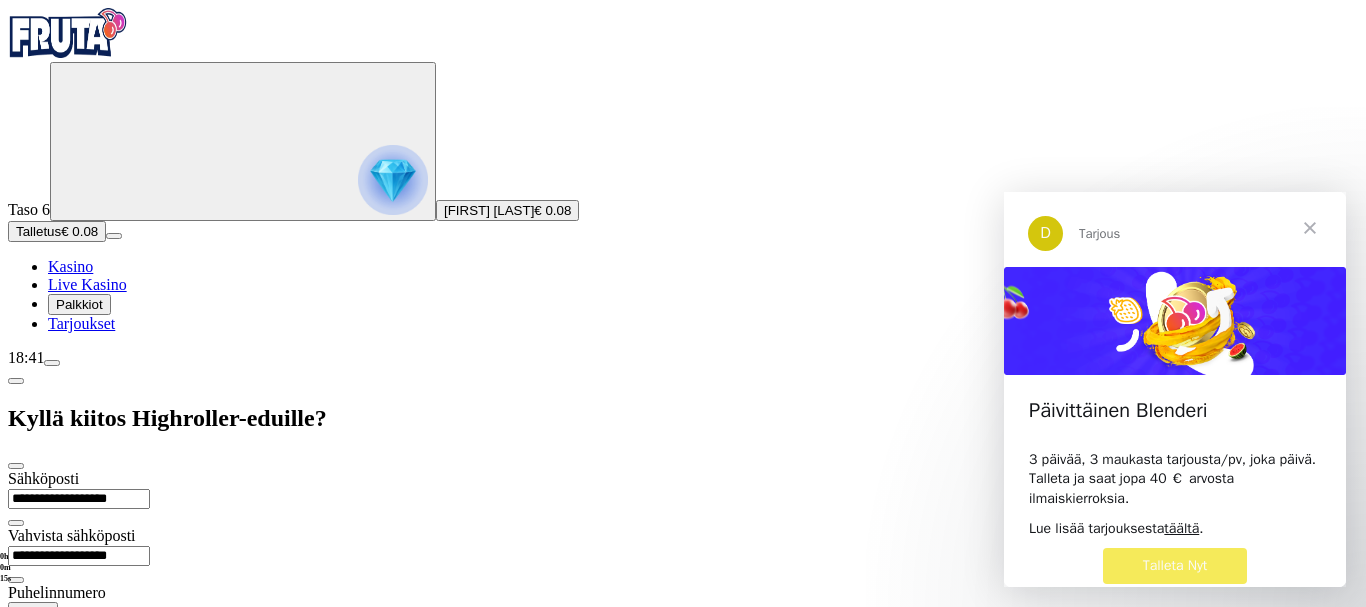type on "**********" 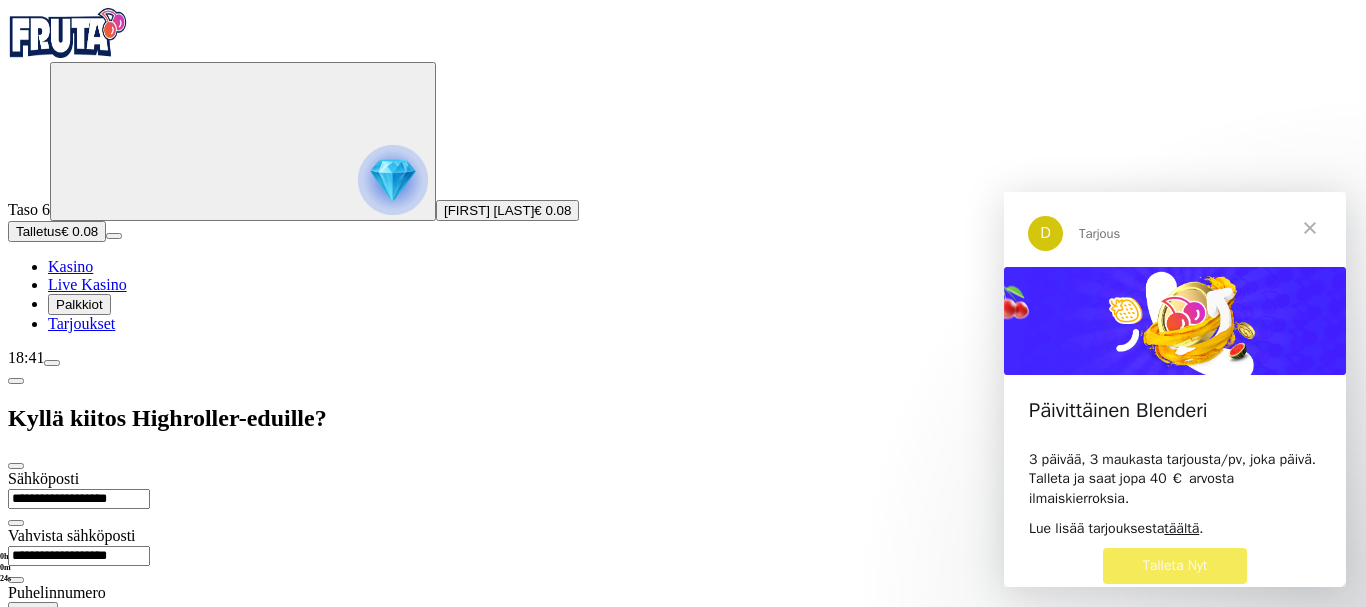 click on "säännöt ja ehdot" at bounding box center [69, 736] 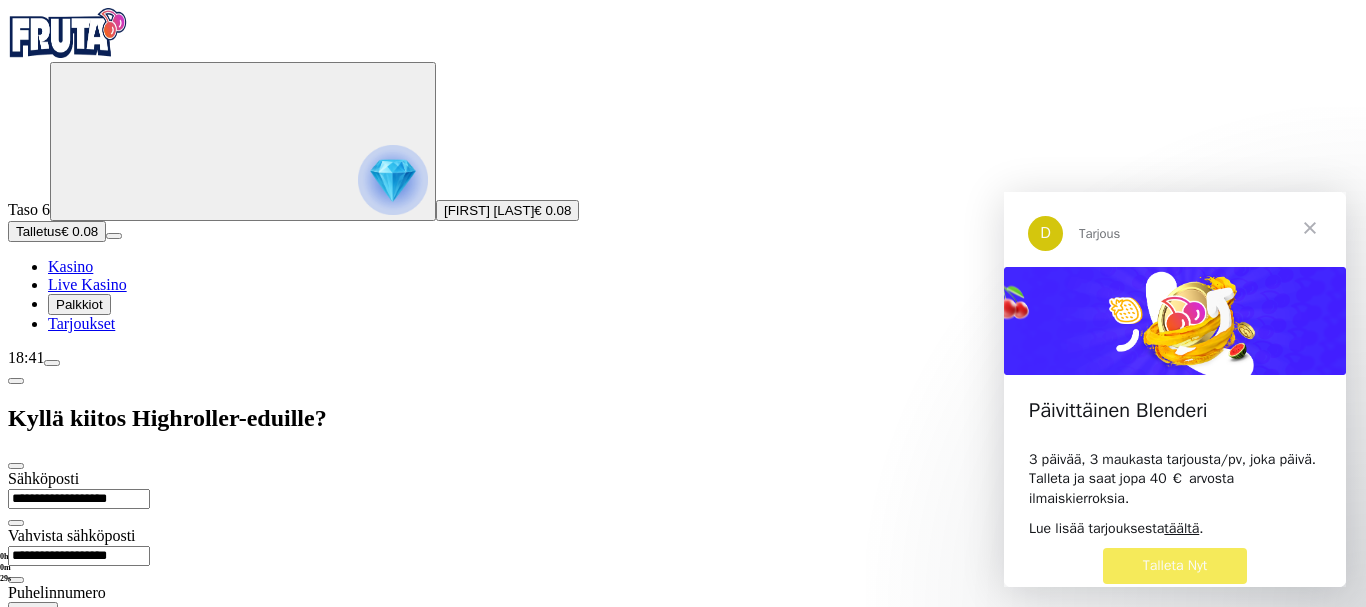 click at bounding box center [16, 2311] 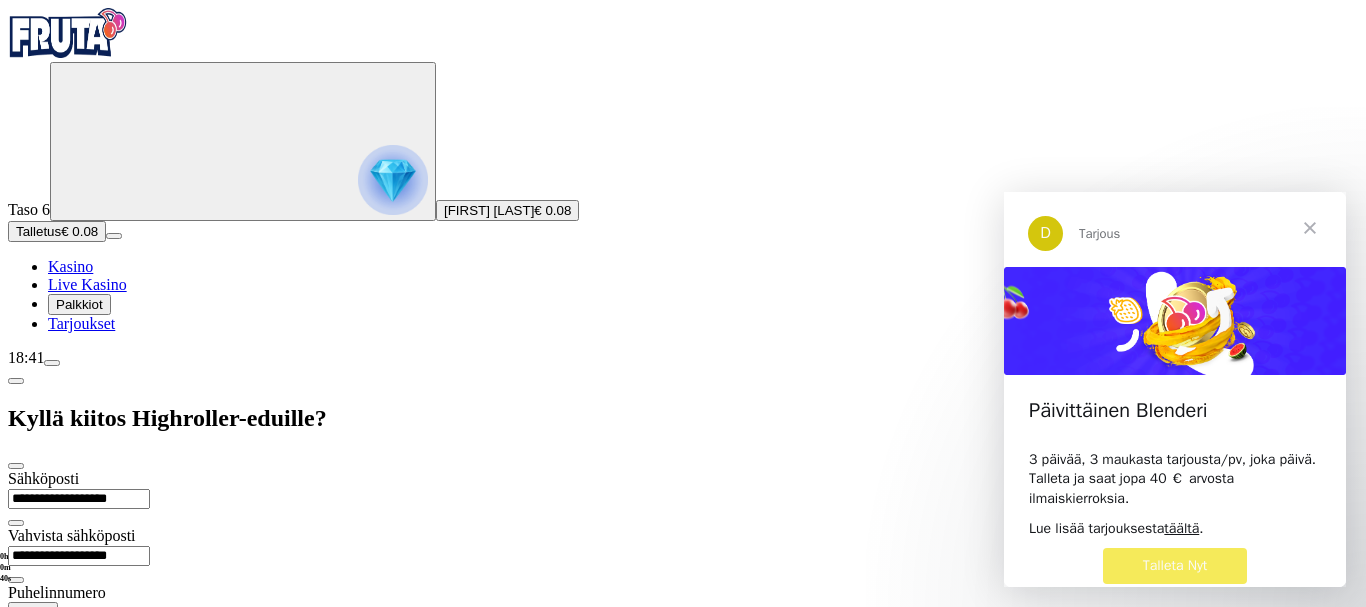 click on "**********" at bounding box center [683, 653] 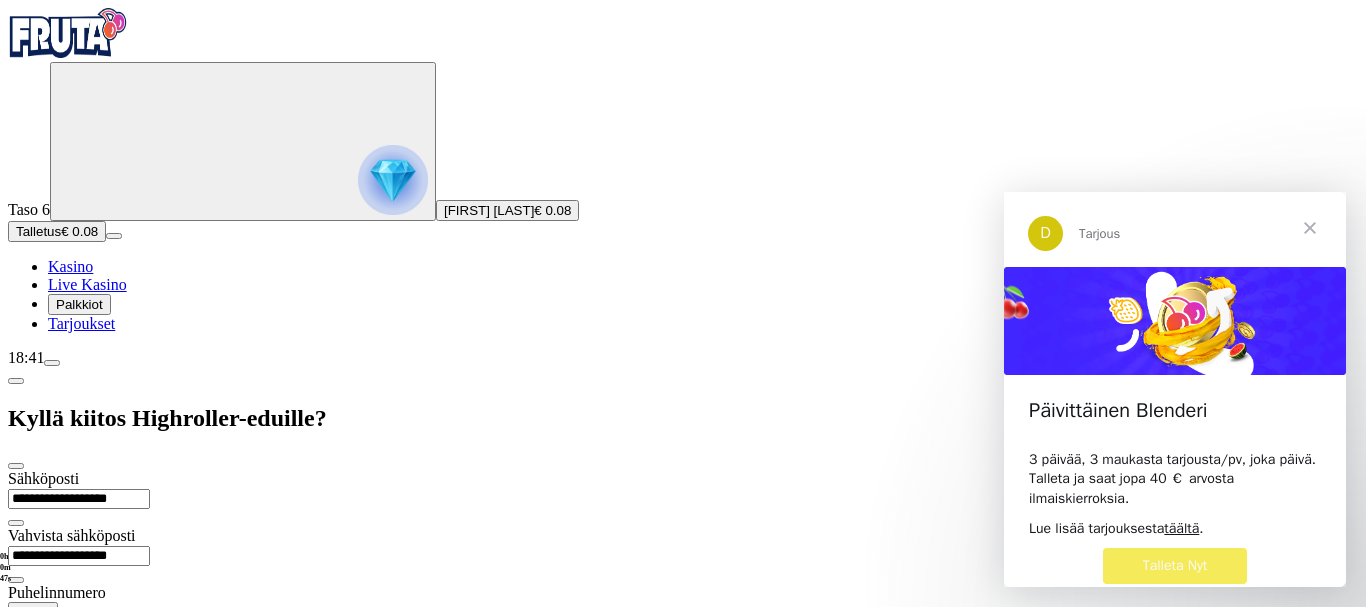 click on "**********" at bounding box center [683, 653] 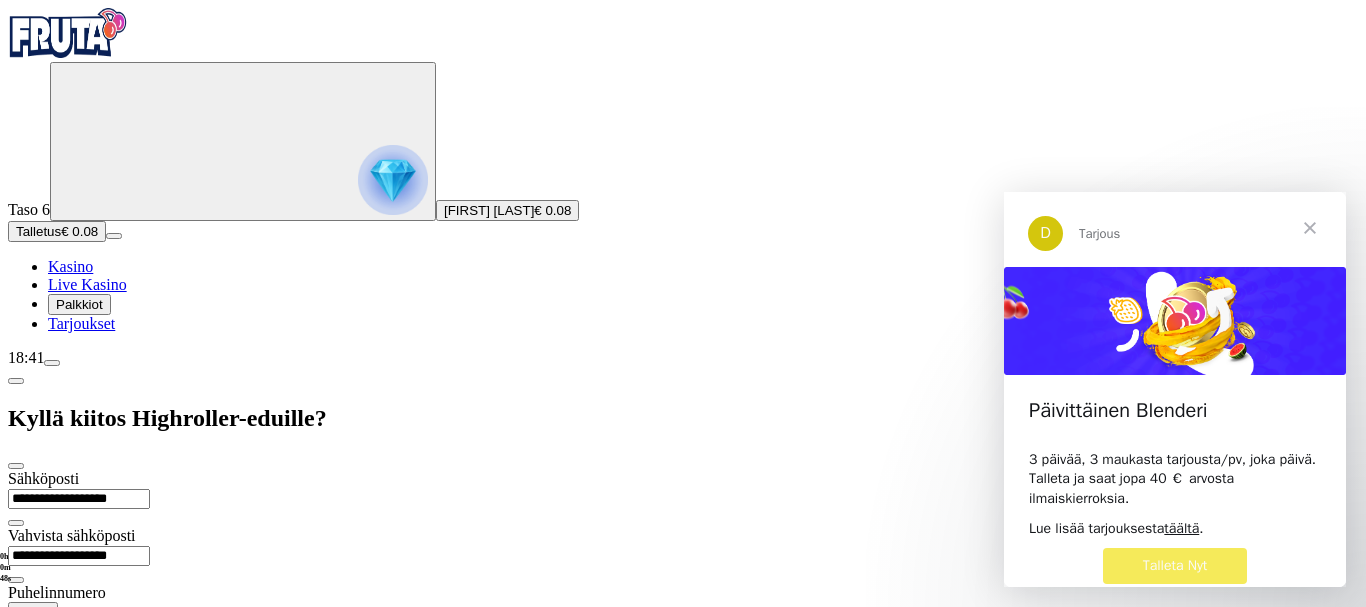 click on "**********" at bounding box center [683, 653] 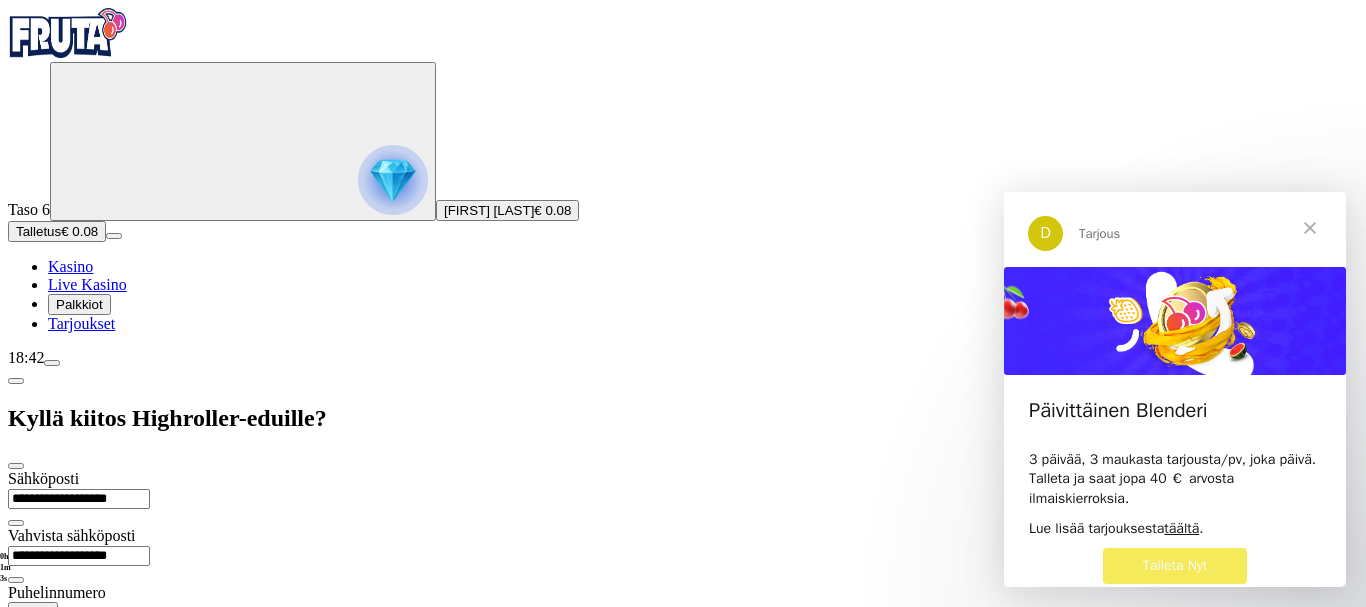click at bounding box center [52, 363] 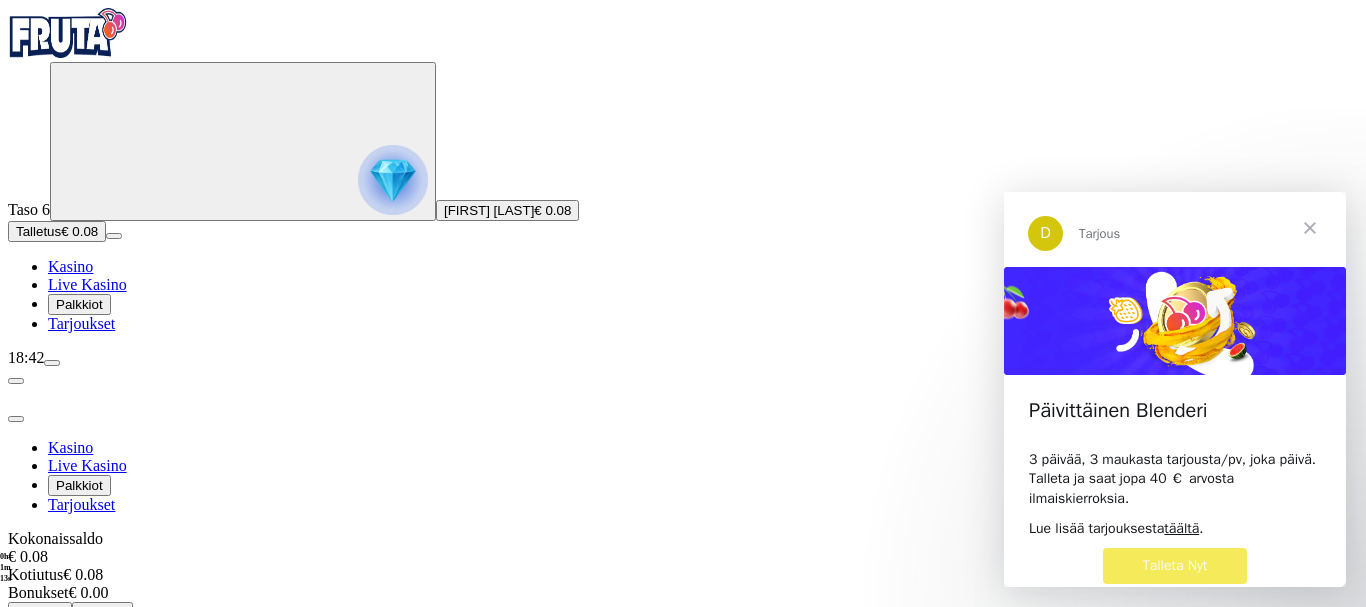 click on "Talletus" at bounding box center (102, 612) 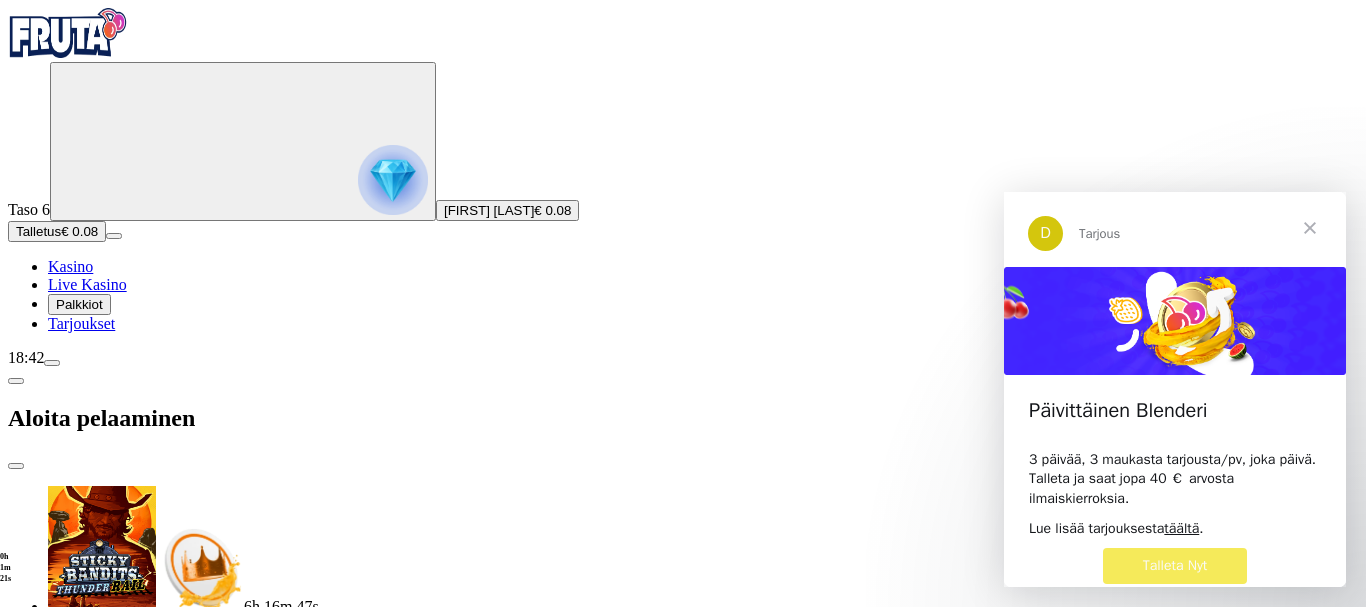 click on "€50" at bounding box center [264, 1759] 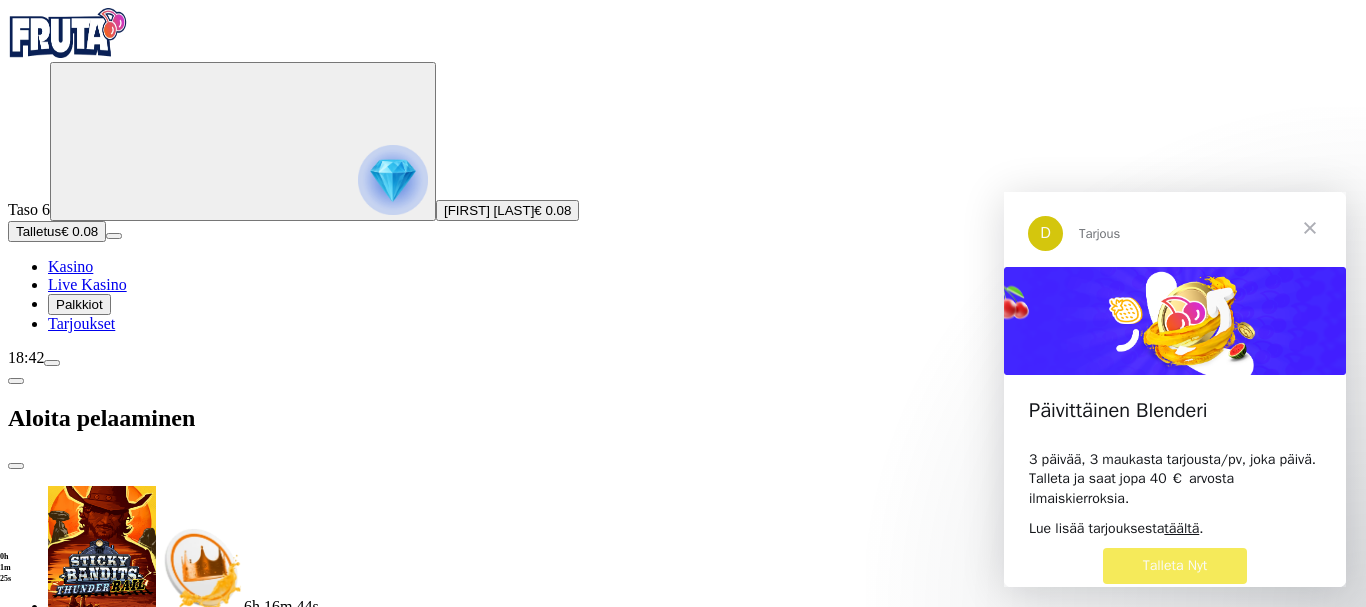 click on "TALLETA JA PELAA" at bounding box center [71, 1911] 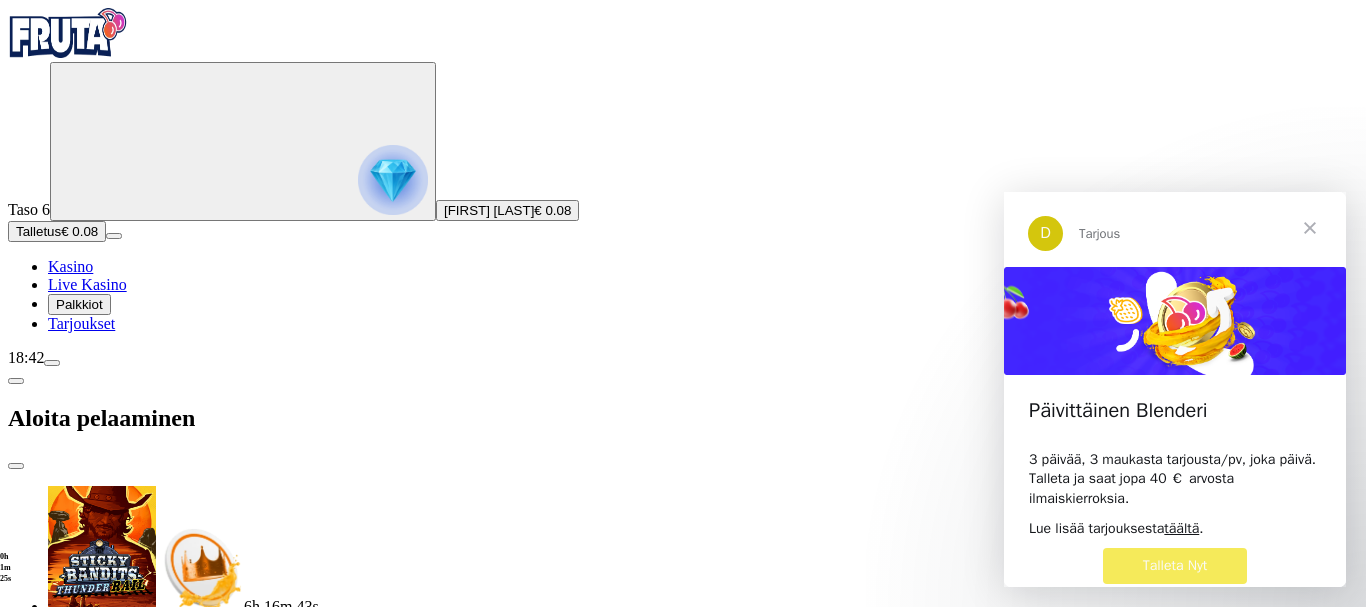 click at bounding box center (683, 1911) 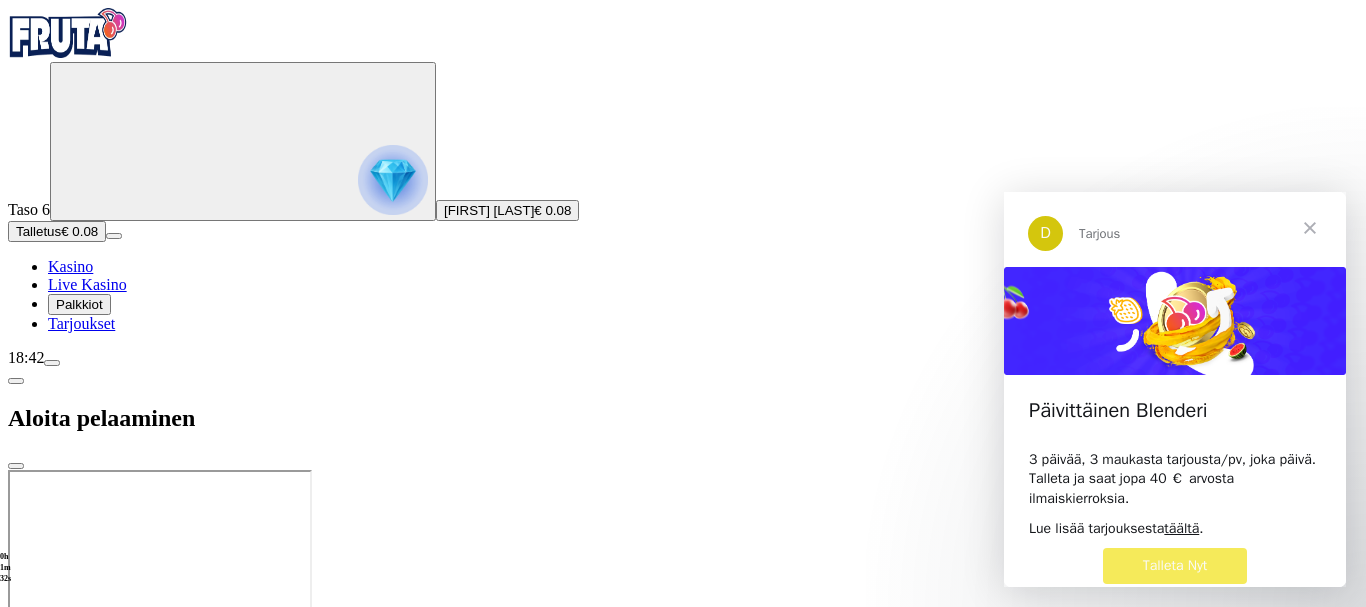 click at bounding box center [1310, 228] 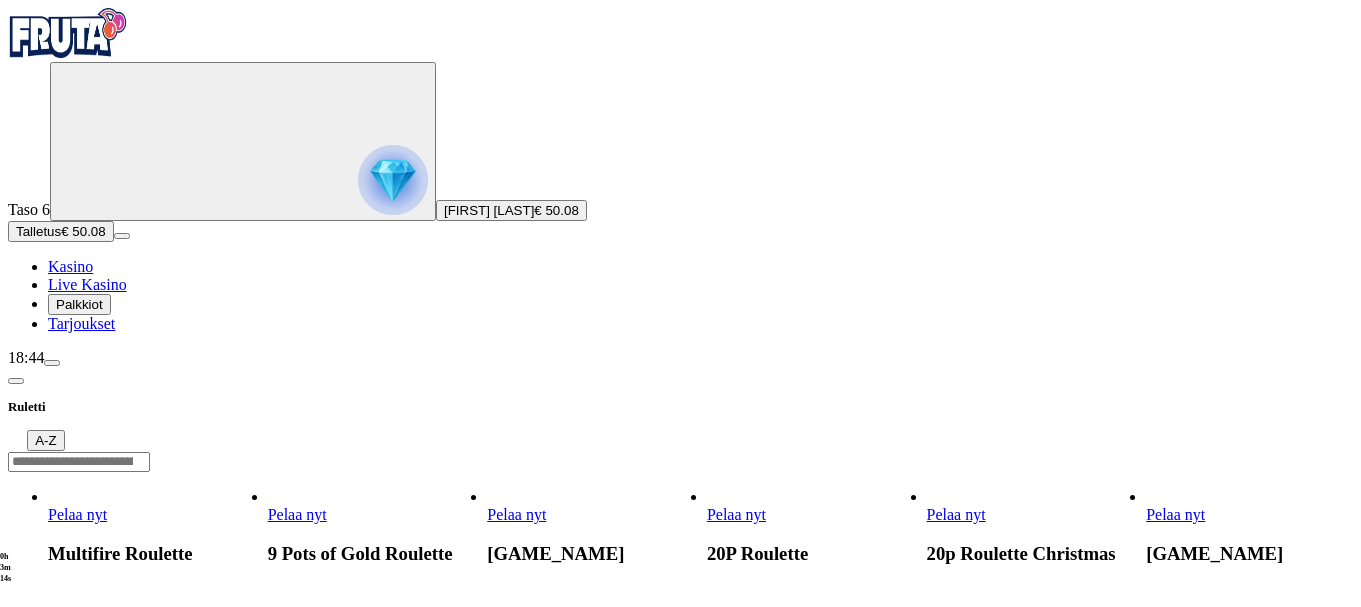 click on "Ruletti A-Z Pelaa nyt Multifire Roulette Pelaa nyt 9 Pots of Gold Roulette Pelaa nyt Space Invaders Roulette Pelaa nyt 20P Roulette Pelaa nyt 20p Roulette Christmas Pelaa nyt Low Stakes Roulette Pelaa nyt Sweep & Win Roulette Pelaa nyt Roca Riches Roulette Pelaa nyt Roulette 1 Pelaa nyt Roulette Pelaa nyt Roulette Nouveau Pelaa nyt First Person American Roulette Pelaa nyt Power UP Roulette Pelaa nyt Gold Roulette Pelaa nyt Three Wheel Roulette Pelaa nyt European Roulette Pelaa nyt American Roulette Pelaa nyt American Roulette 3 Pelaa nyt Turbo Roulette Pelaa nyt European Roulette - Dark mode Pelaa nyt Roulette X5 Pelaa nyt Roulette X2 Pelaa nyt 10p Roulette Pelaa nyt Classic Roulette Pelaa nyt Auto Roulette Pelaa nyt American Roulette Pelaa nyt 3D Roulette Pelaa Rulettia Online Frutassa [COUNTRY] Infopaketti Kanta-asiakkuus Affiliates Maksutavat Yhteydenotto Investor Relations Ehdot Yksityisyys Evästeet FAQ Vastuullinen Pelaaminen support@example.com .
Peluuri.fi  auttaa.
Fruta  – Vaali jännitystä." at bounding box center [680, 1098] 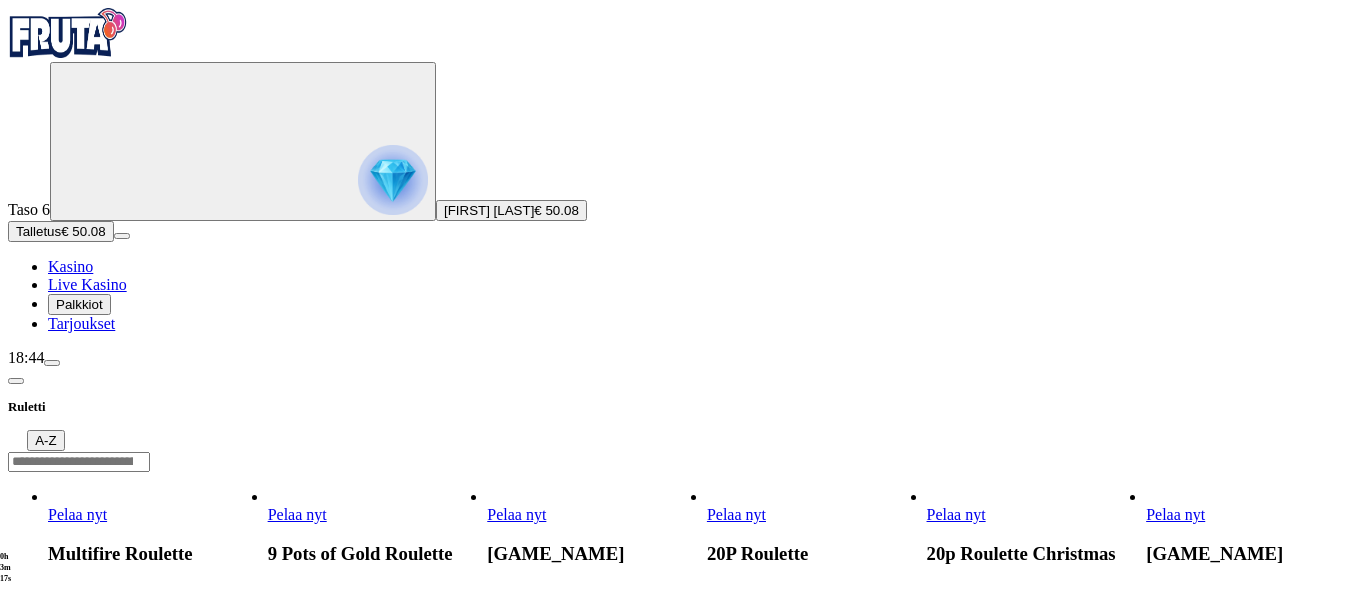 click on "Ruletti A-Z Pelaa nyt Multifire Roulette Pelaa nyt 9 Pots of Gold Roulette Pelaa nyt Space Invaders Roulette Pelaa nyt 20P Roulette Pelaa nyt 20p Roulette Christmas Pelaa nyt Low Stakes Roulette Pelaa nyt Sweep & Win Roulette Pelaa nyt Roca Riches Roulette Pelaa nyt Roulette 1 Pelaa nyt Roulette Pelaa nyt Roulette Nouveau Pelaa nyt First Person American Roulette Pelaa nyt Power UP Roulette Pelaa nyt Gold Roulette Pelaa nyt Three Wheel Roulette Pelaa nyt European Roulette Pelaa nyt American Roulette Pelaa nyt American Roulette 3 Pelaa nyt Turbo Roulette Pelaa nyt European Roulette - Dark mode Pelaa nyt Roulette X5 Pelaa nyt Roulette X2 Pelaa nyt 10p Roulette Pelaa nyt Classic Roulette Pelaa nyt Auto Roulette Pelaa nyt American Roulette Pelaa nyt 3D Roulette Pelaa Rulettia Online Frutassa [COUNTRY] Infopaketti Kanta-asiakkuus Affiliates Maksutavat Yhteydenotto Investor Relations Ehdot Yksityisyys Evästeet FAQ Vastuullinen Pelaaminen support@example.com .
Peluuri.fi  auttaa.
Fruta  – Vaali jännitystä." at bounding box center [680, 1098] 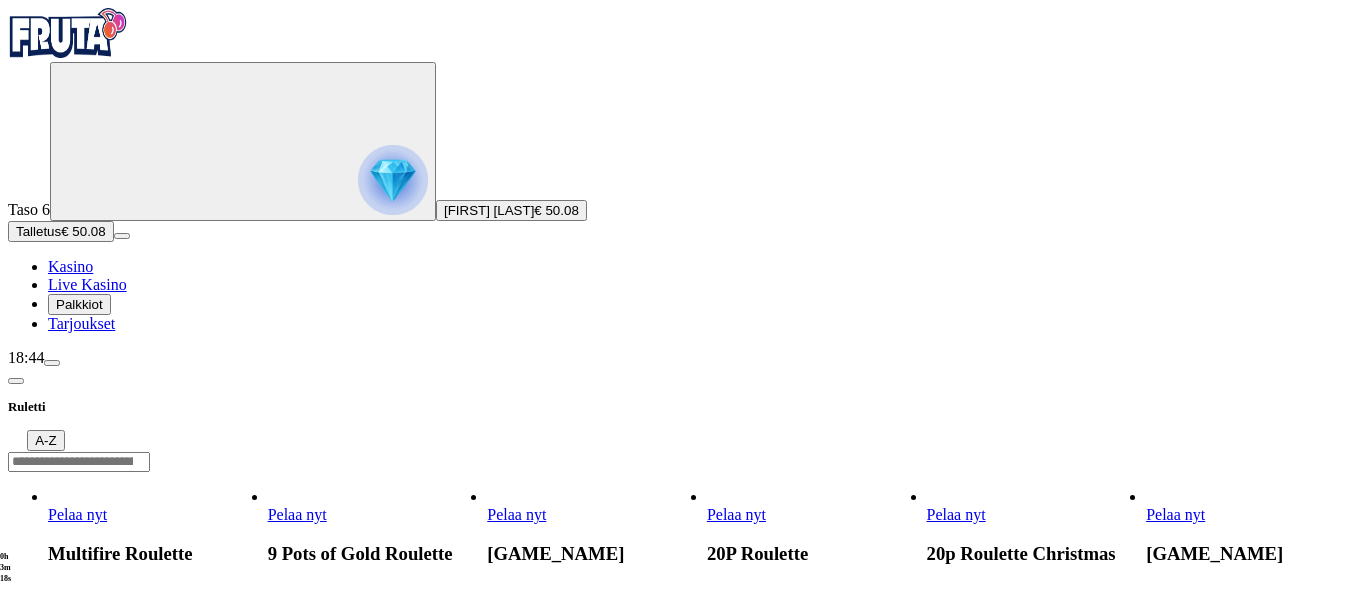 click on "Ruletti A-Z Pelaa nyt Multifire Roulette Pelaa nyt 9 Pots of Gold Roulette Pelaa nyt Space Invaders Roulette Pelaa nyt 20P Roulette Pelaa nyt 20p Roulette Christmas Pelaa nyt Low Stakes Roulette Pelaa nyt Sweep & Win Roulette Pelaa nyt Roca Riches Roulette Pelaa nyt Roulette 1 Pelaa nyt Roulette Pelaa nyt Roulette Nouveau Pelaa nyt First Person American Roulette Pelaa nyt Power UP Roulette Pelaa nyt Gold Roulette Pelaa nyt Three Wheel Roulette Pelaa nyt European Roulette Pelaa nyt American Roulette Pelaa nyt American Roulette 3 Pelaa nyt Turbo Roulette Pelaa nyt European Roulette - Dark mode Pelaa nyt Roulette X5 Pelaa nyt Roulette X2 Pelaa nyt 10p Roulette Pelaa nyt Classic Roulette Pelaa nyt Auto Roulette Pelaa nyt American Roulette Pelaa nyt 3D Roulette Pelaa Rulettia Online Frutassa [COUNTRY] Infopaketti Kanta-asiakkuus Affiliates Maksutavat Yhteydenotto Investor Relations Ehdot Yksityisyys Evästeet FAQ Vastuullinen Pelaaminen support@example.com .
Peluuri.fi  auttaa.
Fruta  – Vaali jännitystä." at bounding box center (680, 1098) 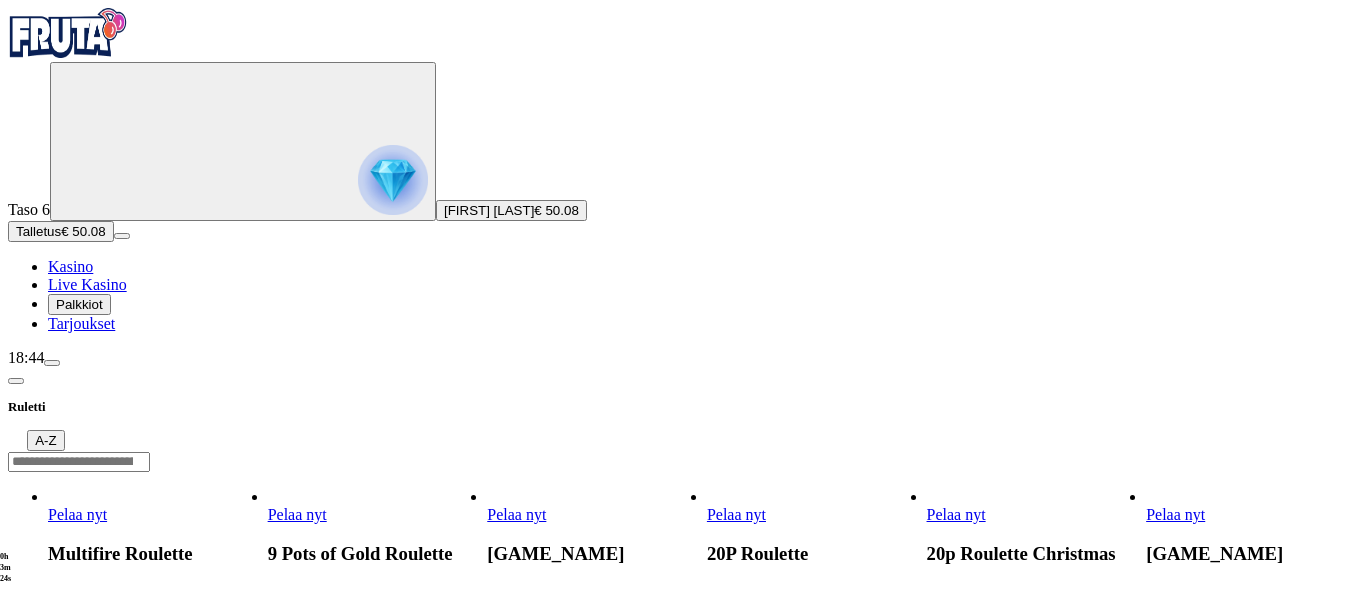 click on "Ruletti A-Z Pelaa nyt Multifire Roulette Pelaa nyt 9 Pots of Gold Roulette Pelaa nyt Space Invaders Roulette Pelaa nyt 20P Roulette Pelaa nyt 20p Roulette Christmas Pelaa nyt Low Stakes Roulette Pelaa nyt Sweep & Win Roulette Pelaa nyt Roca Riches Roulette Pelaa nyt Roulette 1 Pelaa nyt Roulette Pelaa nyt Roulette Nouveau Pelaa nyt First Person American Roulette Pelaa nyt Power UP Roulette Pelaa nyt Gold Roulette Pelaa nyt Three Wheel Roulette Pelaa nyt European Roulette Pelaa nyt American Roulette Pelaa nyt American Roulette 3 Pelaa nyt Turbo Roulette Pelaa nyt European Roulette - Dark mode Pelaa nyt Roulette X5 Pelaa nyt Roulette X2 Pelaa nyt 10p Roulette Pelaa nyt Classic Roulette Pelaa nyt Auto Roulette Pelaa nyt American Roulette Pelaa nyt 3D Roulette Pelaa Rulettia Online Frutassa [COUNTRY] Infopaketti Kanta-asiakkuus Affiliates Maksutavat Yhteydenotto Investor Relations Ehdot Yksityisyys Evästeet FAQ Vastuullinen Pelaaminen support@example.com .
Peluuri.fi  auttaa.
Fruta  – Vaali jännitystä." at bounding box center (680, 1098) 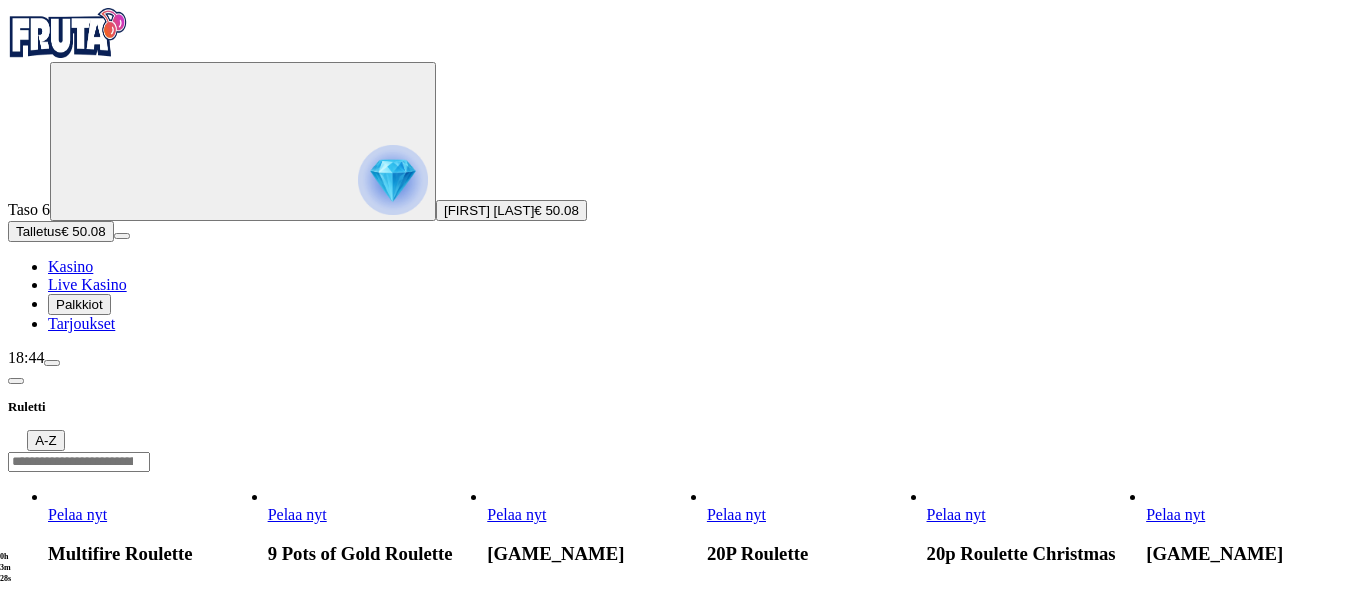 click on "Ruletti A-Z Pelaa nyt Multifire Roulette Pelaa nyt 9 Pots of Gold Roulette Pelaa nyt Space Invaders Roulette Pelaa nyt 20P Roulette Pelaa nyt 20p Roulette Christmas Pelaa nyt Low Stakes Roulette Pelaa nyt Sweep & Win Roulette Pelaa nyt Roca Riches Roulette Pelaa nyt Roulette 1 Pelaa nyt Roulette Pelaa nyt Roulette Nouveau Pelaa nyt First Person American Roulette Pelaa nyt Power UP Roulette Pelaa nyt Gold Roulette Pelaa nyt Three Wheel Roulette Pelaa nyt European Roulette Pelaa nyt American Roulette Pelaa nyt American Roulette 3 Pelaa nyt Turbo Roulette Pelaa nyt European Roulette - Dark mode Pelaa nyt Roulette X5 Pelaa nyt Roulette X2 Pelaa nyt 10p Roulette Pelaa nyt Classic Roulette Pelaa nyt Auto Roulette Pelaa nyt American Roulette Pelaa nyt 3D Roulette Pelaa Rulettia Online Frutassa [COUNTRY] Infopaketti Kanta-asiakkuus Affiliates Maksutavat Yhteydenotto Investor Relations Ehdot Yksityisyys Evästeet FAQ Vastuullinen Pelaaminen support@example.com .
Peluuri.fi  auttaa.
Fruta  – Vaali jännitystä." at bounding box center (680, 1098) 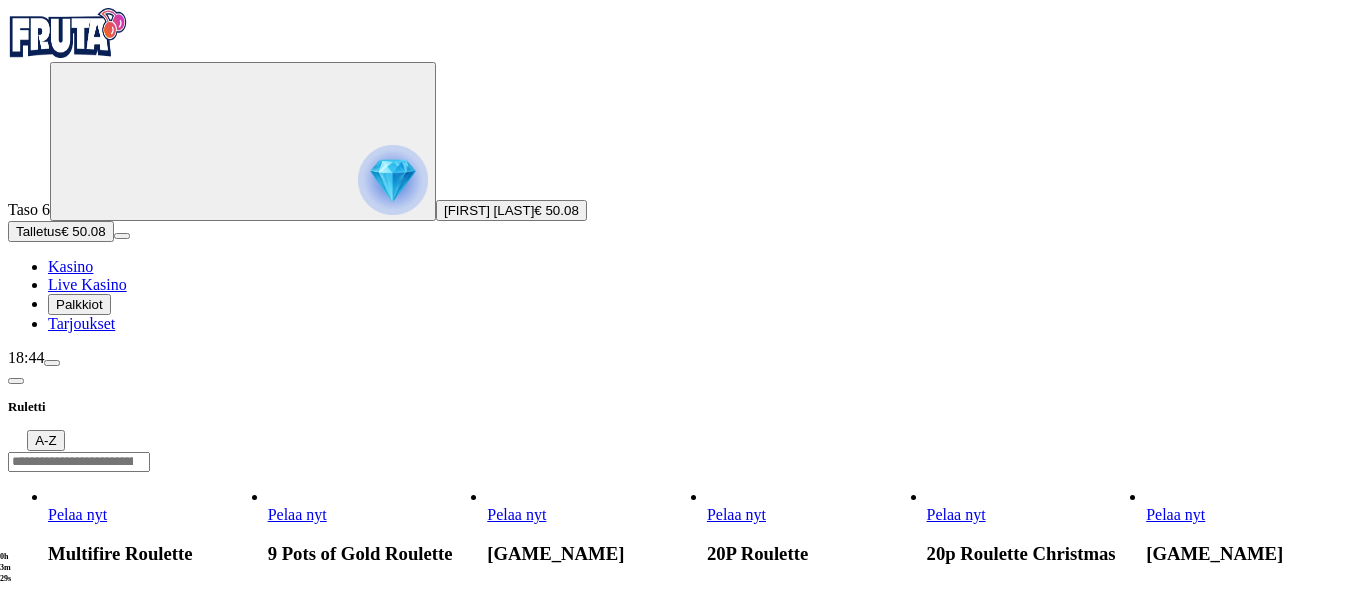 click on "Ruletti A-Z Pelaa nyt Multifire Roulette Pelaa nyt 9 Pots of Gold Roulette Pelaa nyt Space Invaders Roulette Pelaa nyt 20P Roulette Pelaa nyt 20p Roulette Christmas Pelaa nyt Low Stakes Roulette Pelaa nyt Sweep & Win Roulette Pelaa nyt Roca Riches Roulette Pelaa nyt Roulette 1 Pelaa nyt Roulette Pelaa nyt Roulette Nouveau Pelaa nyt First Person American Roulette Pelaa nyt Power UP Roulette Pelaa nyt Gold Roulette Pelaa nyt Three Wheel Roulette Pelaa nyt European Roulette Pelaa nyt American Roulette Pelaa nyt American Roulette 3 Pelaa nyt Turbo Roulette Pelaa nyt European Roulette - Dark mode Pelaa nyt Roulette X5 Pelaa nyt Roulette X2 Pelaa nyt 10p Roulette Pelaa nyt Classic Roulette Pelaa nyt Auto Roulette Pelaa nyt American Roulette Pelaa nyt 3D Roulette Pelaa Rulettia Online Frutassa [COUNTRY] Infopaketti Kanta-asiakkuus Affiliates Maksutavat Yhteydenotto Investor Relations Ehdot Yksityisyys Evästeet FAQ Vastuullinen Pelaaminen support@example.com .
Peluuri.fi  auttaa.
Fruta  – Vaali jännitystä." at bounding box center (680, 1098) 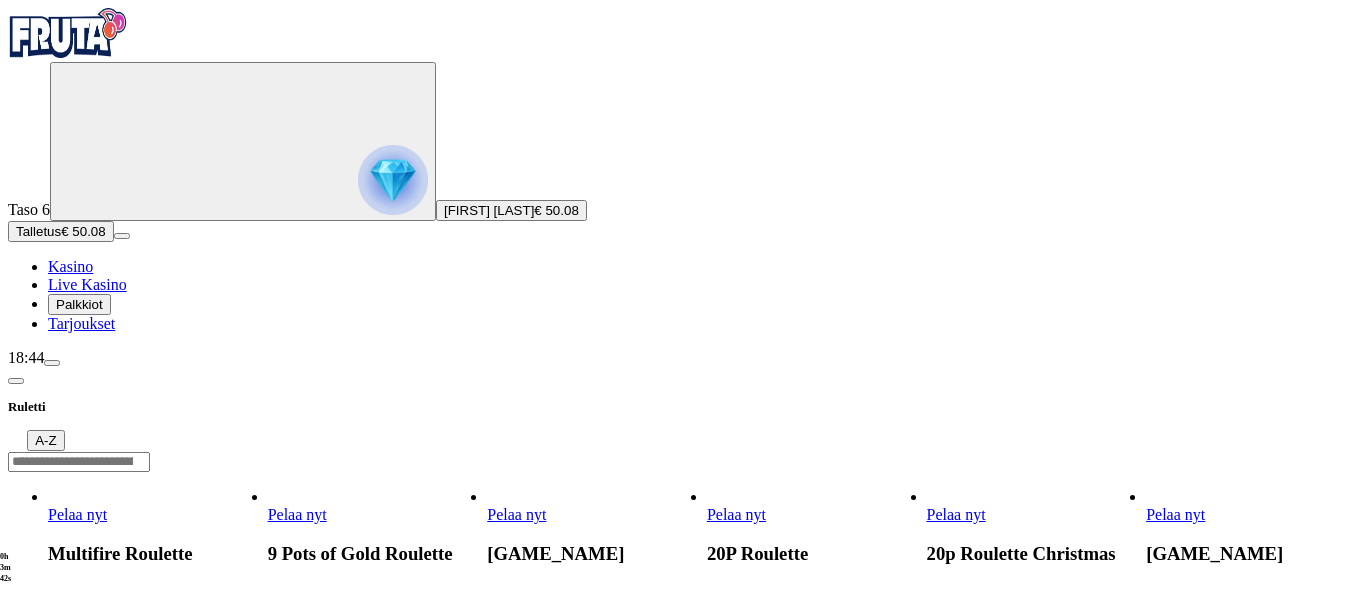 click at bounding box center (52, 363) 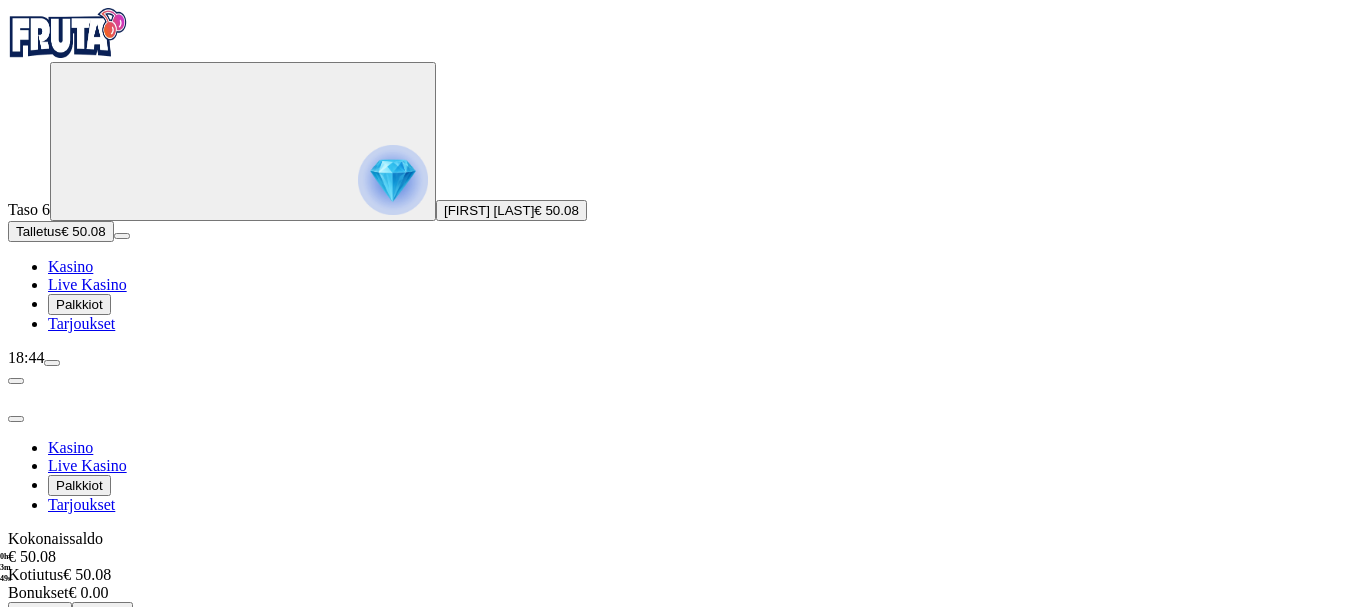 click on "Live Kasino" at bounding box center [87, 284] 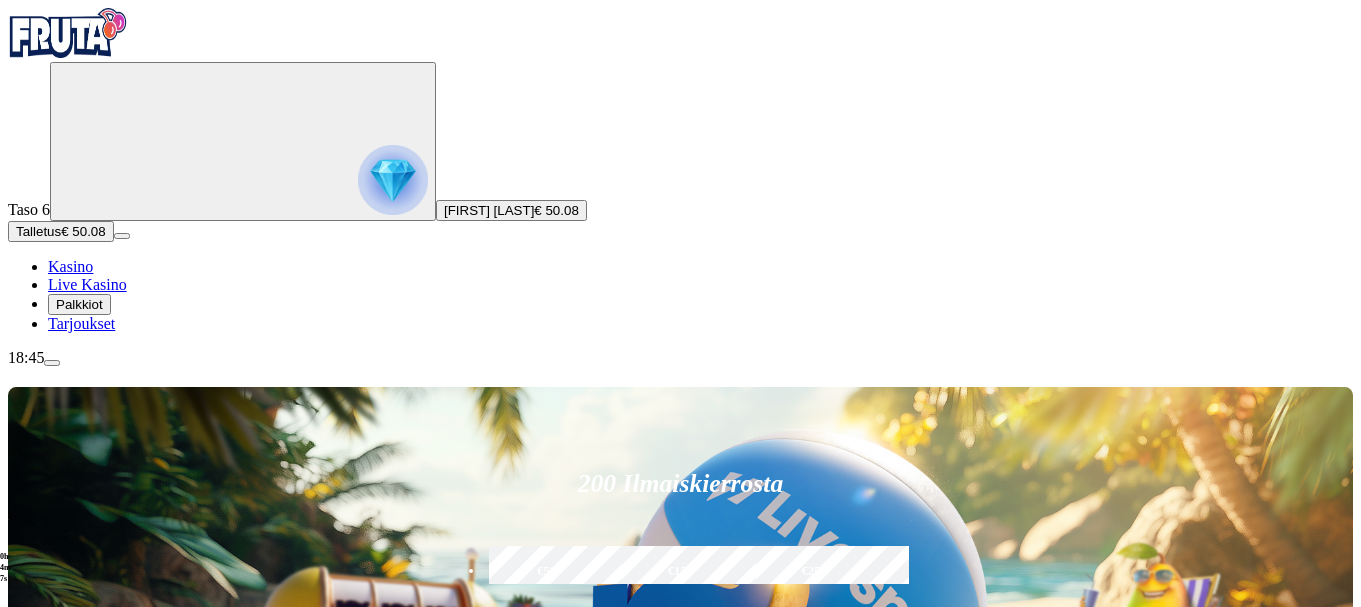 click on "Kaikki" at bounding box center [91, 888] 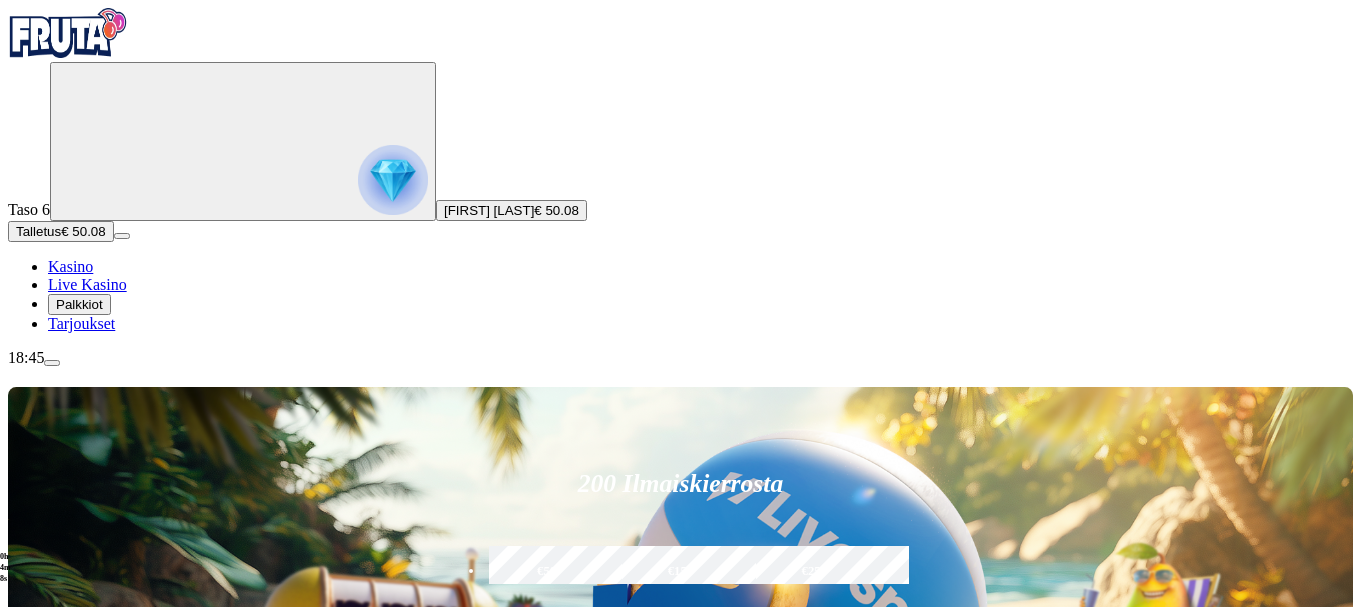 click on "Kaikki" at bounding box center [91, 888] 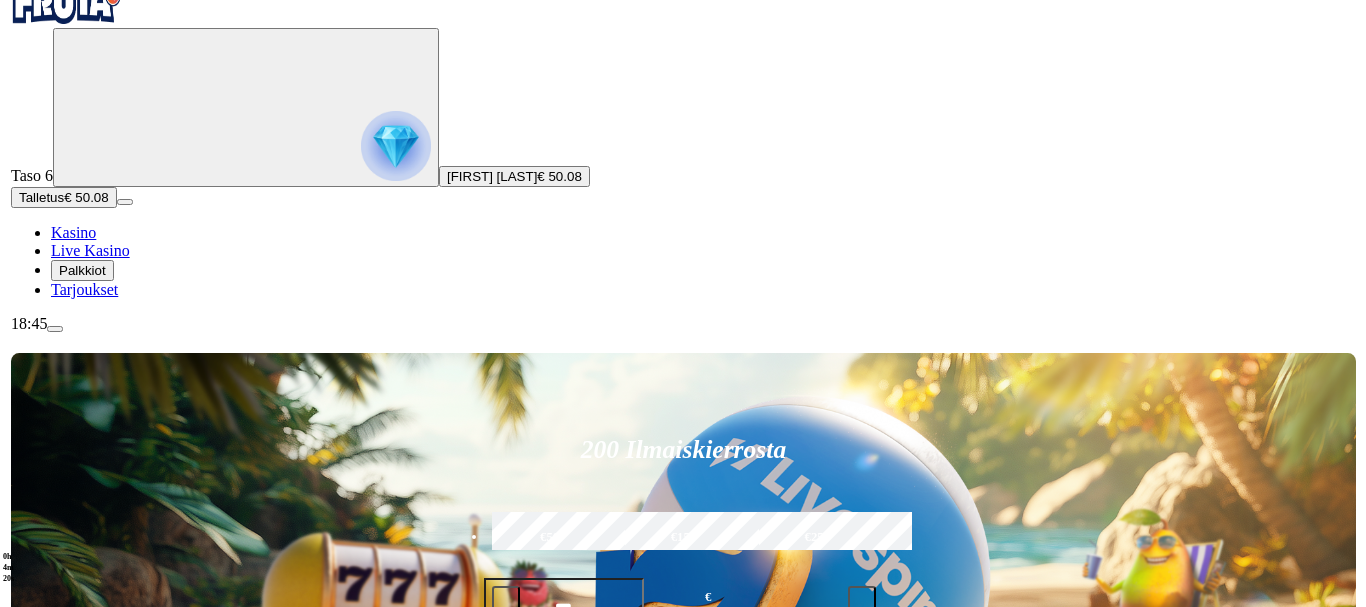 scroll, scrollTop: 0, scrollLeft: 0, axis: both 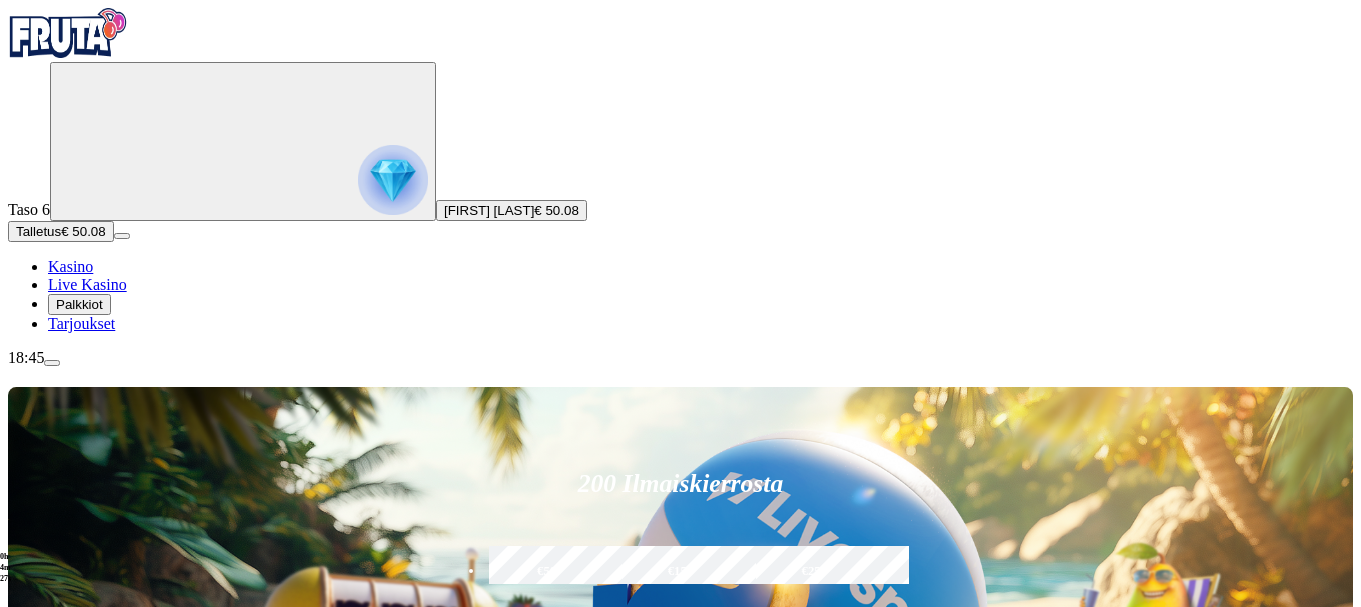 drag, startPoint x: 1302, startPoint y: 423, endPoint x: 349, endPoint y: 455, distance: 953.5371 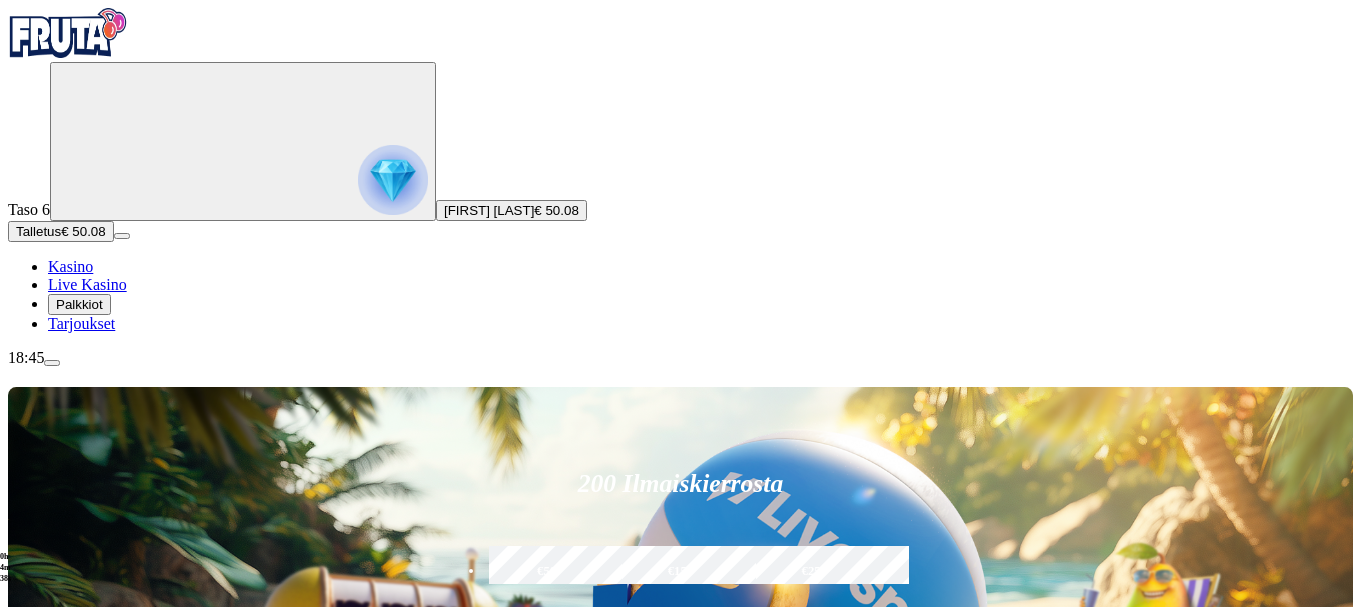 click at bounding box center (953, 926) 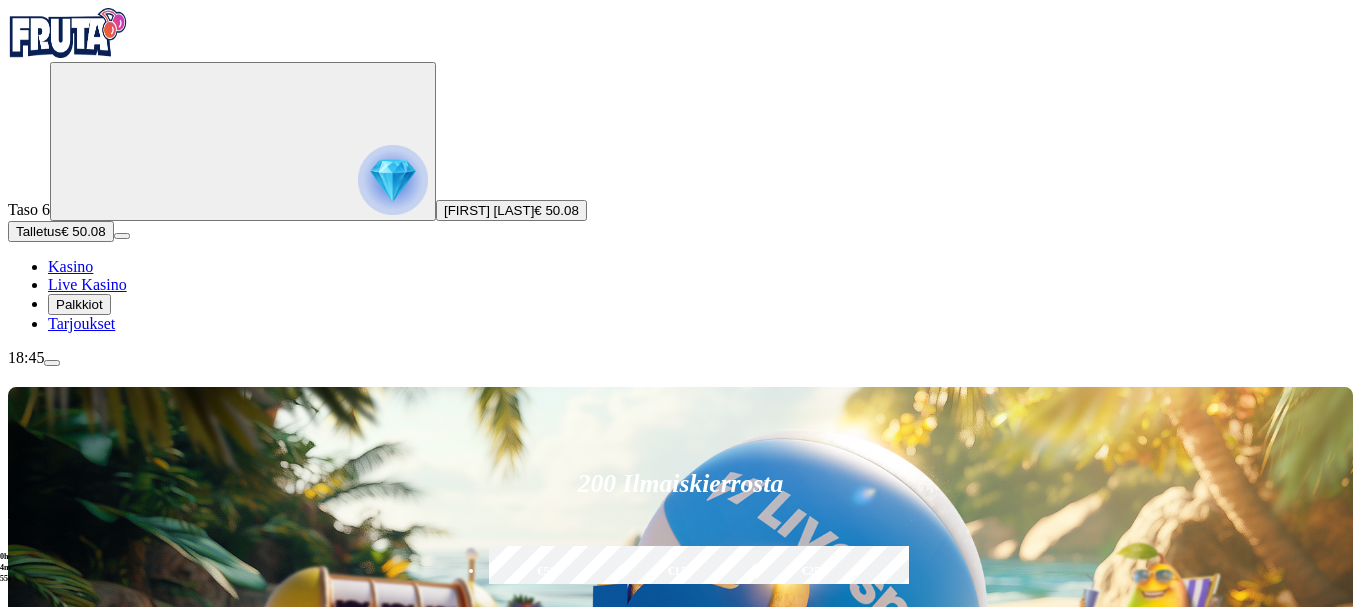 type on "*******" 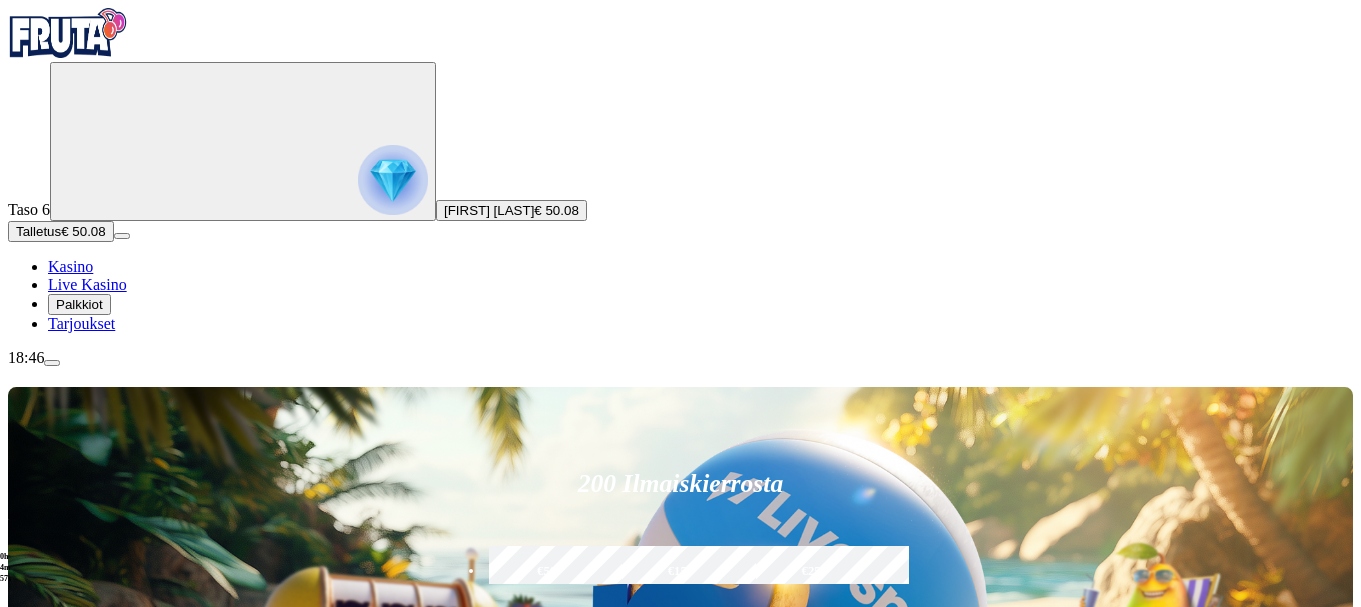 click at bounding box center (1032, 868) 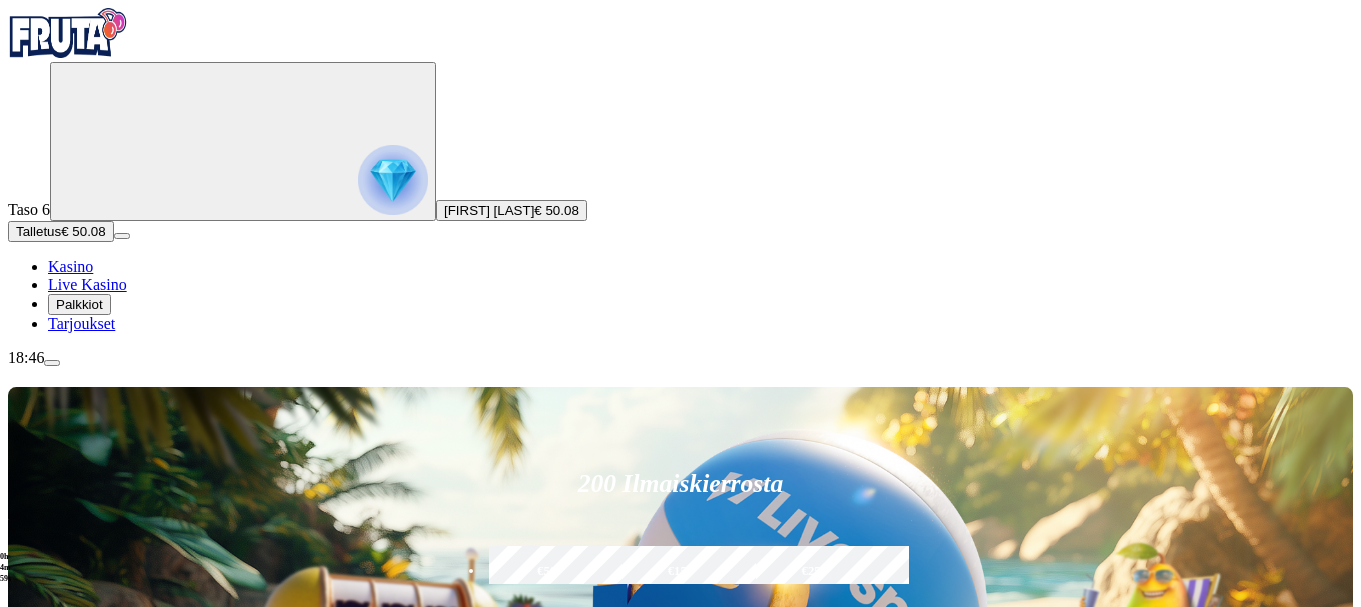 click at bounding box center (953, 926) 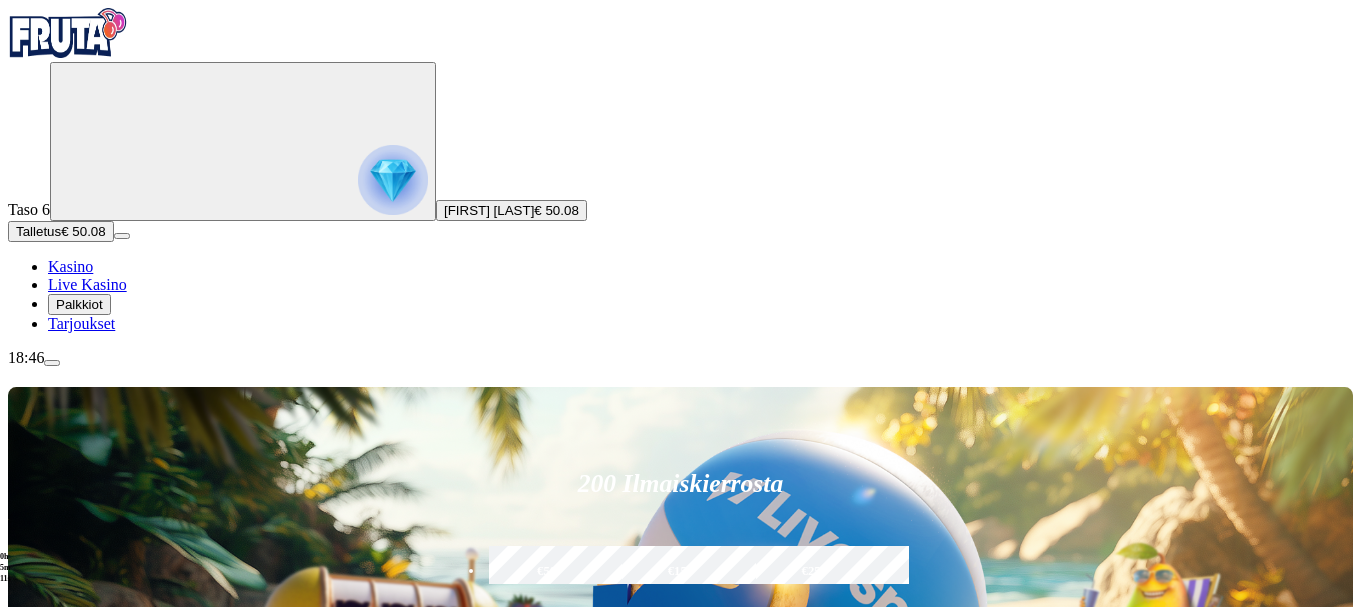 click on "*****" at bounding box center (953, 857) 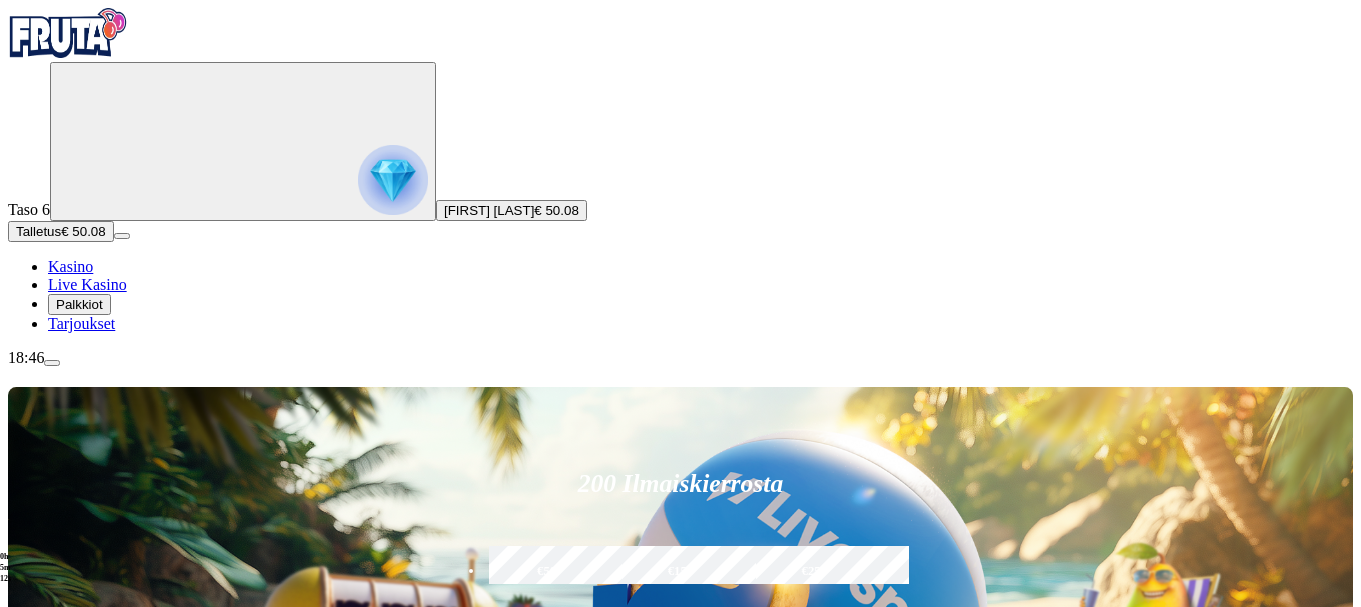 click on "*****" at bounding box center (953, 857) 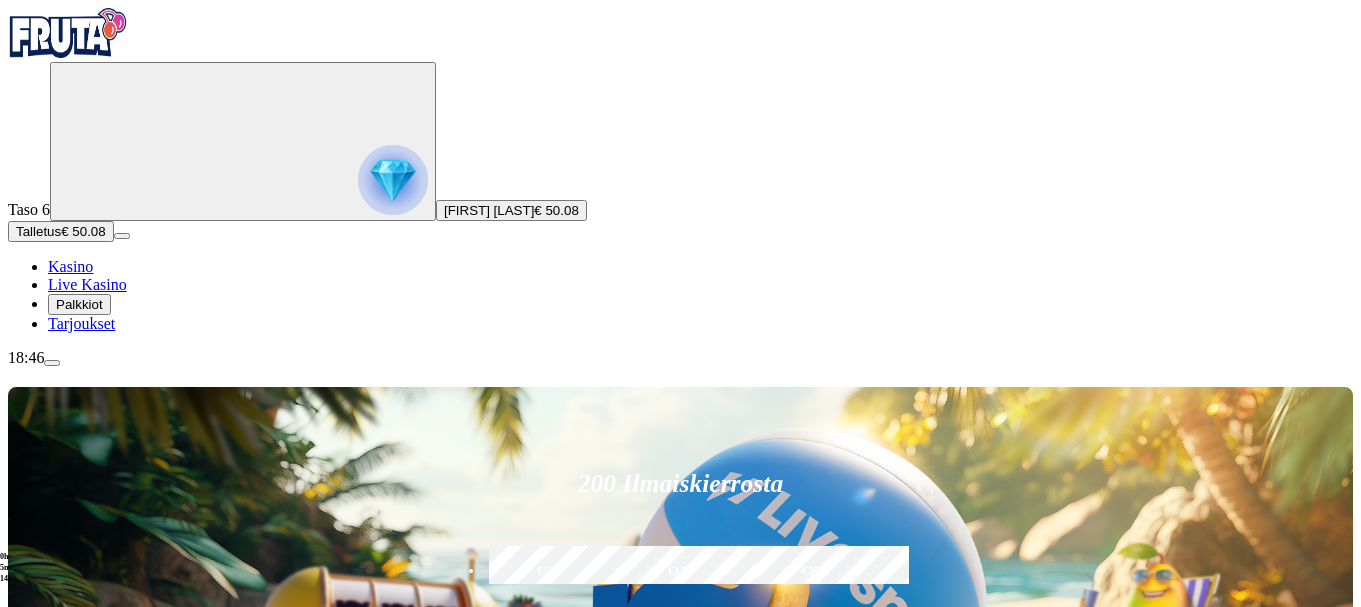 click on "*****" at bounding box center (953, 857) 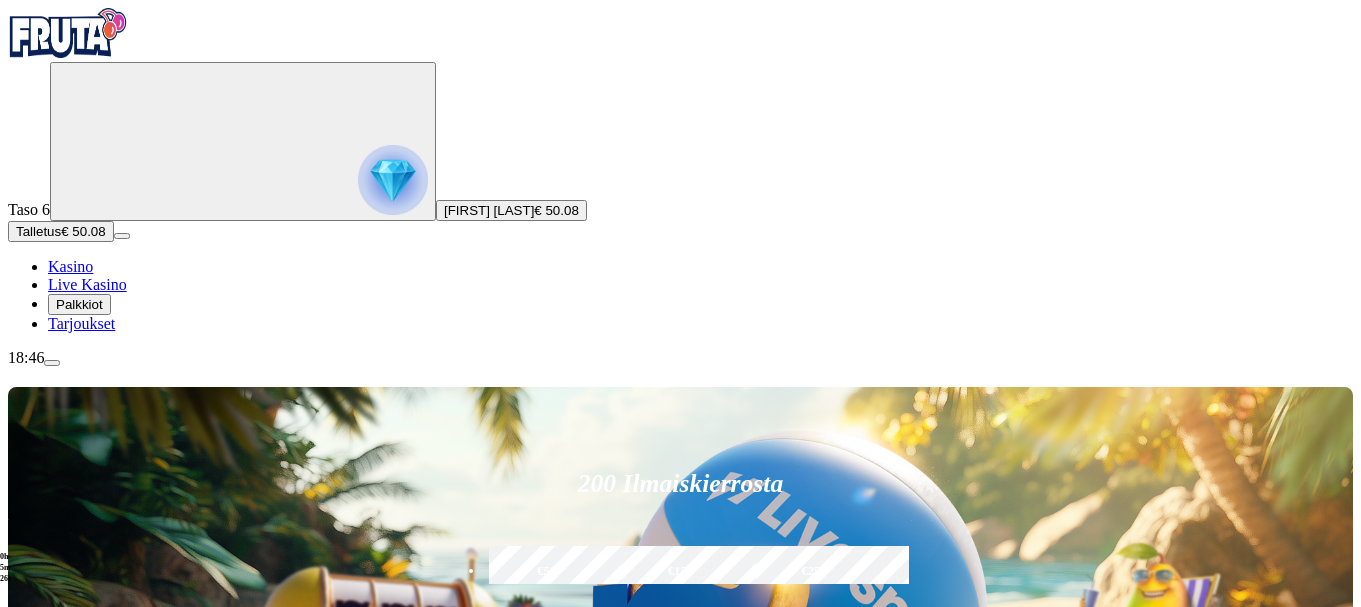 type on "***" 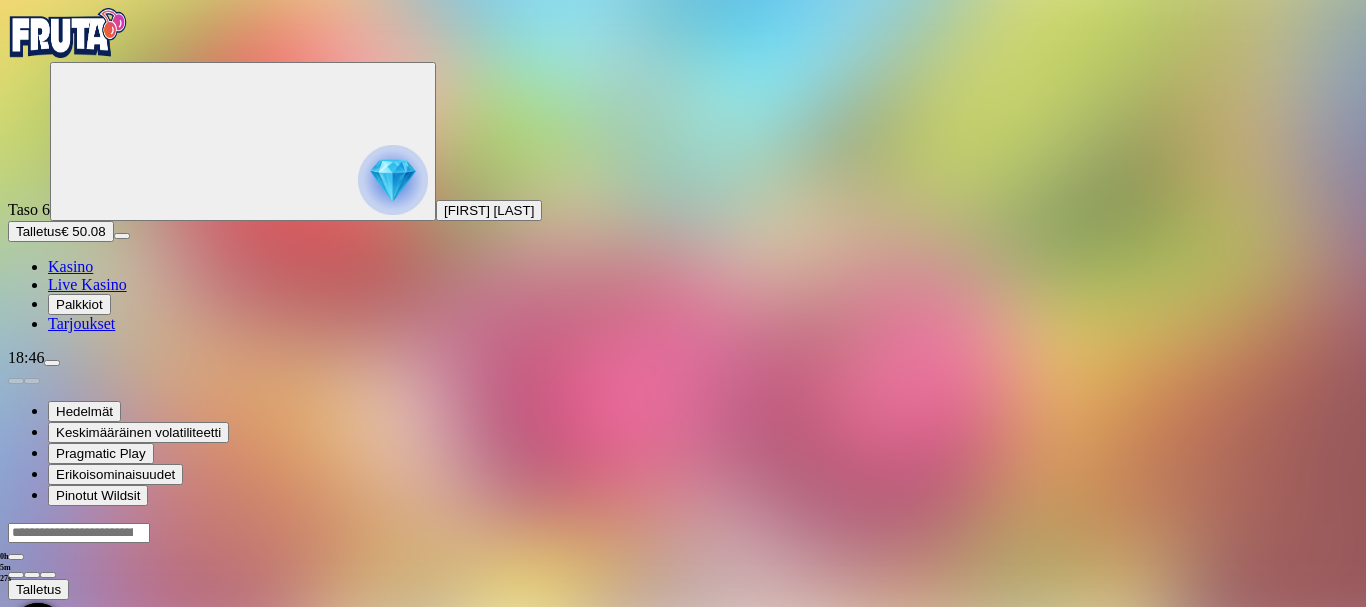 click at bounding box center (683, 543) 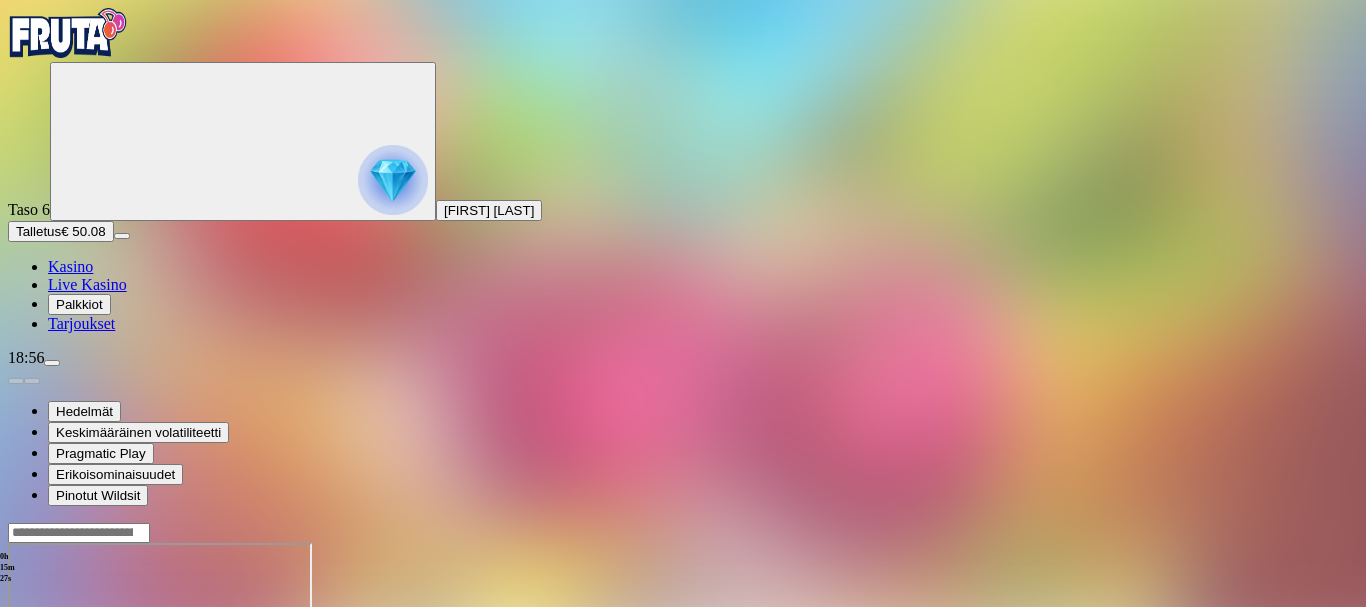click at bounding box center [52, 363] 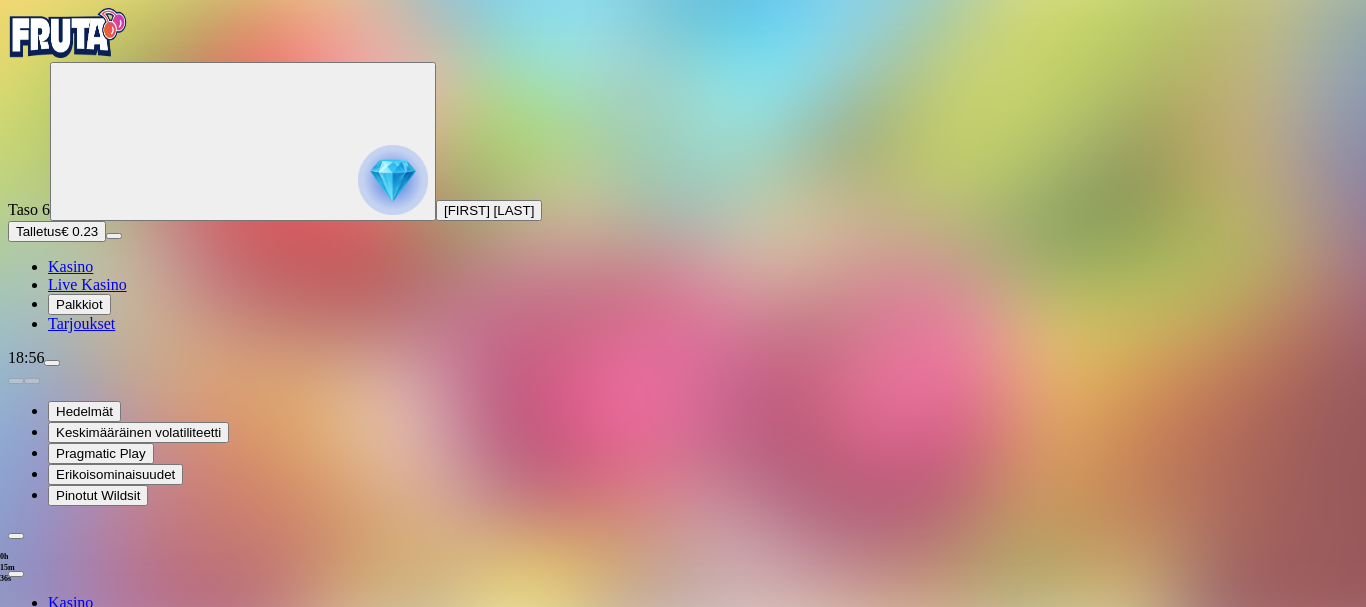 scroll, scrollTop: 105, scrollLeft: 0, axis: vertical 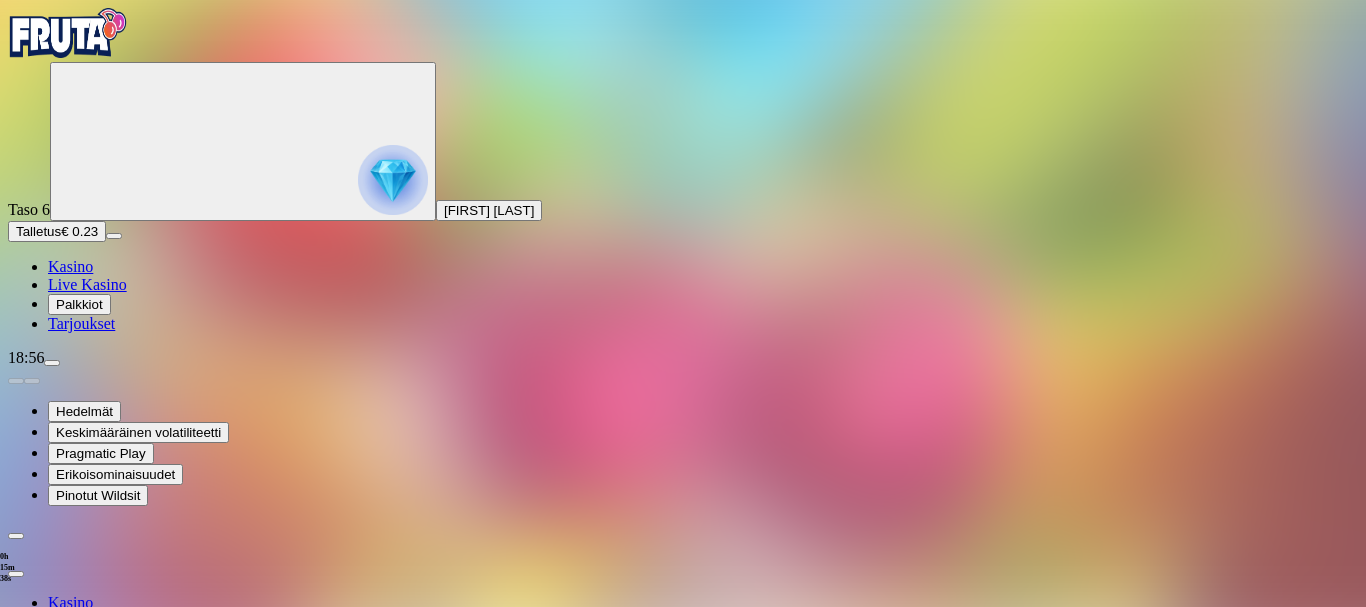 click on "Kirjaudu ulos" at bounding box center [54, 1009] 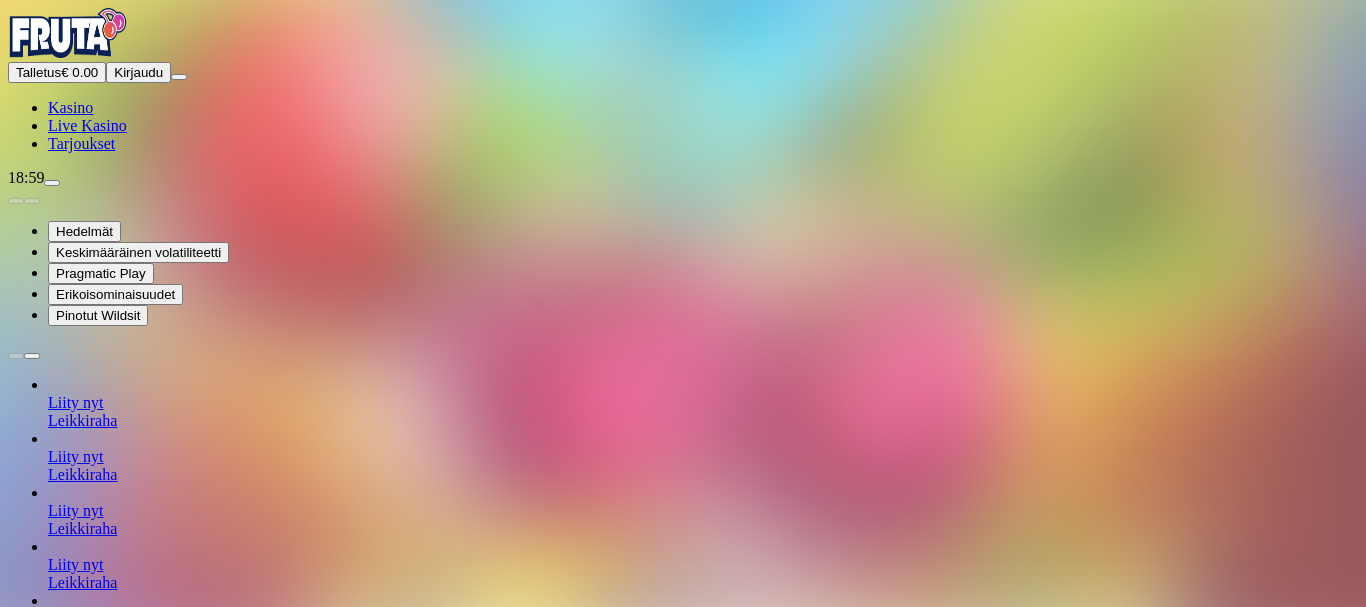 click on "Ymmärrän" at bounding box center [143, 687] 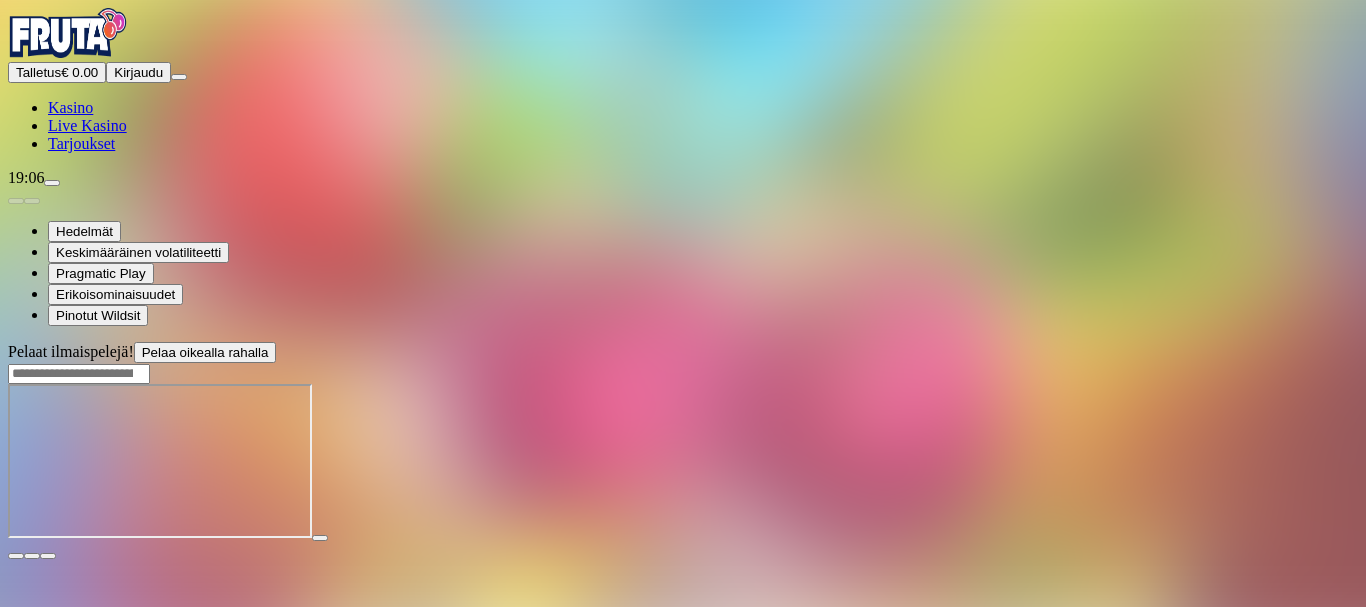 click at bounding box center (52, 183) 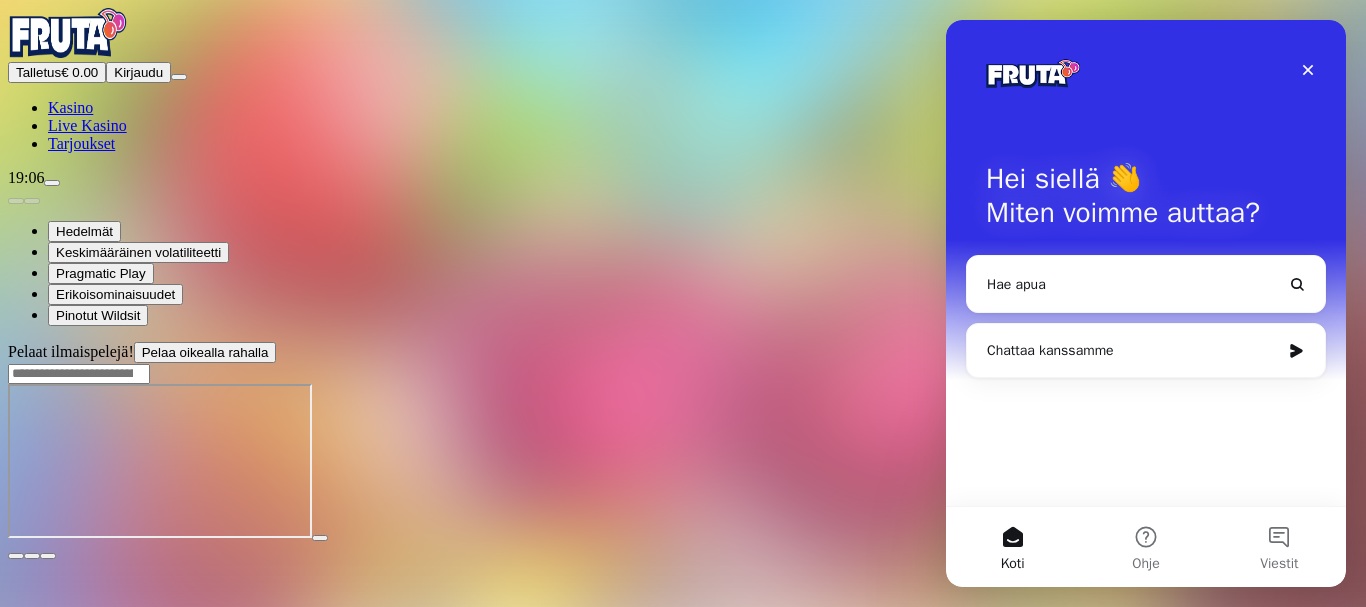 scroll, scrollTop: 0, scrollLeft: 0, axis: both 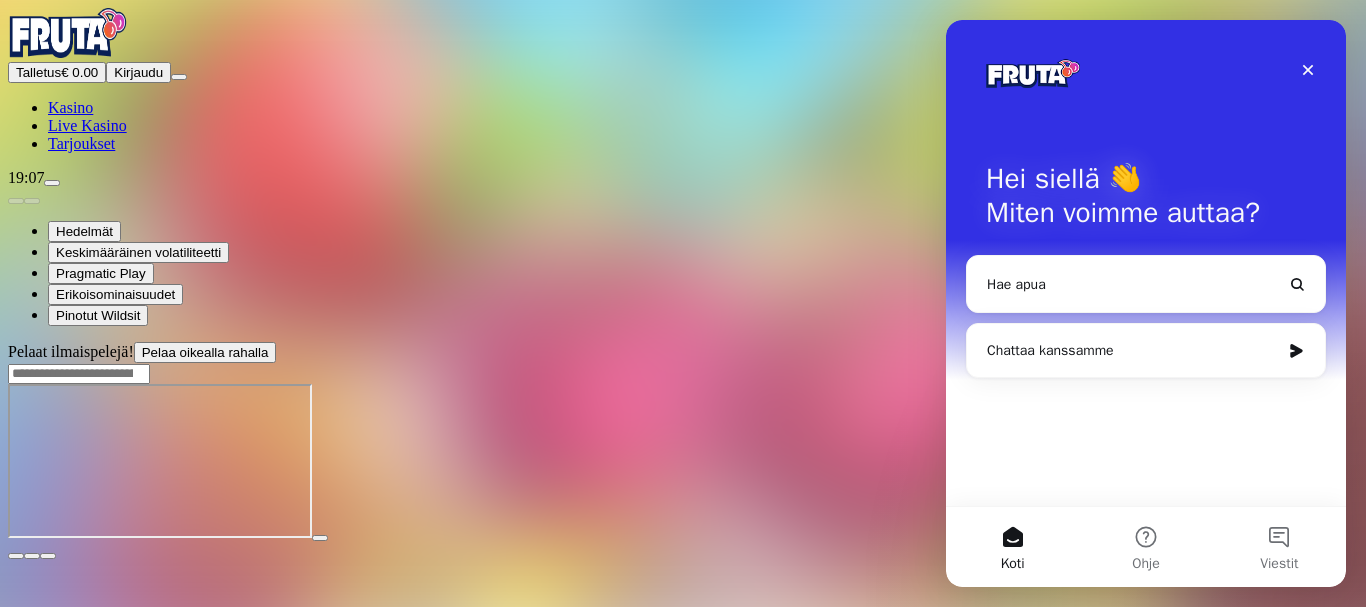 click on "Hei siellä 👋 Miten voimme auttaa? Hae apua Chattaa kanssamme" at bounding box center (1146, 263) 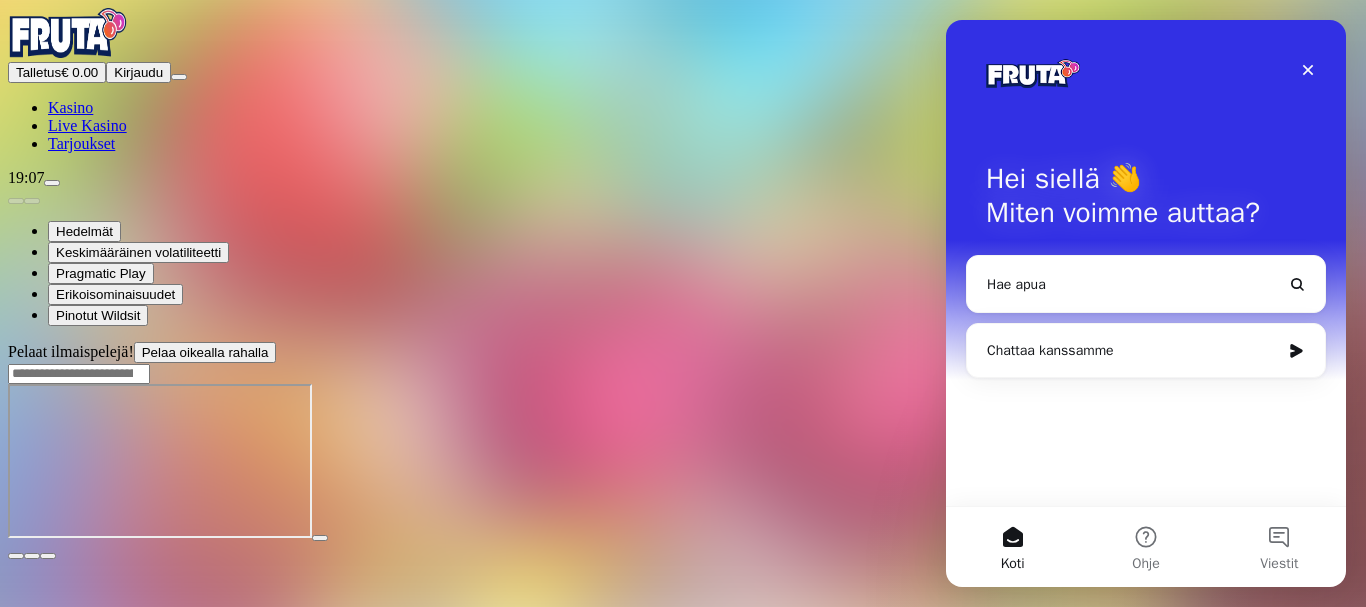 click 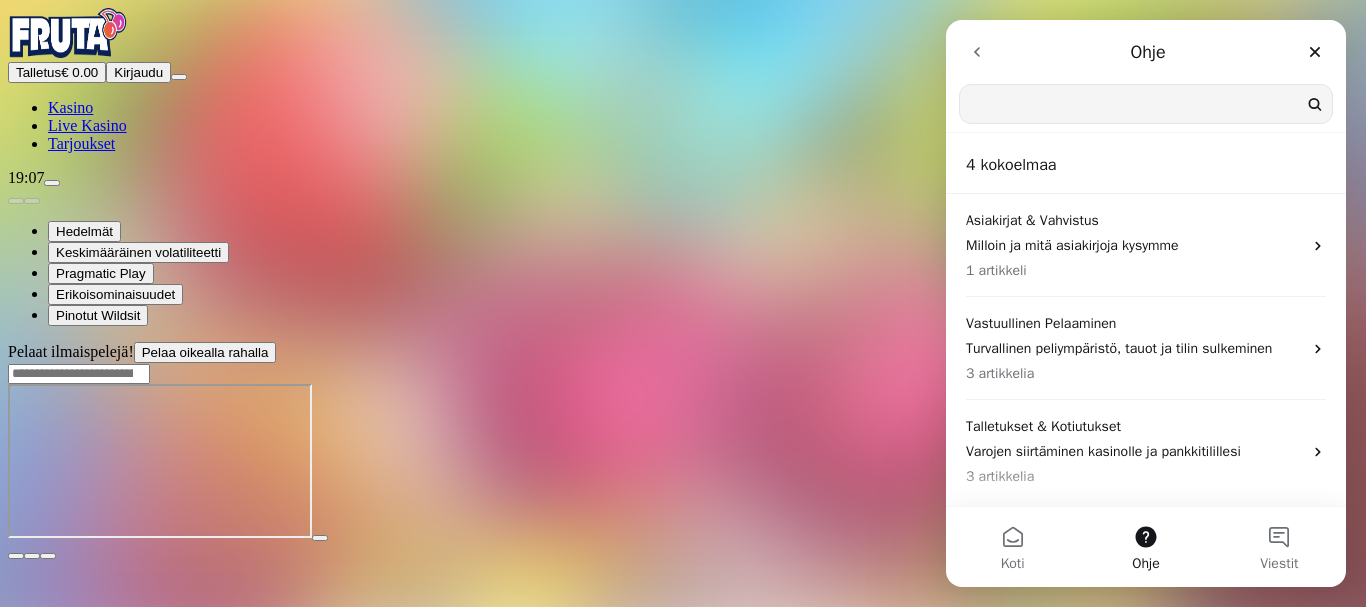 scroll, scrollTop: 0, scrollLeft: 0, axis: both 